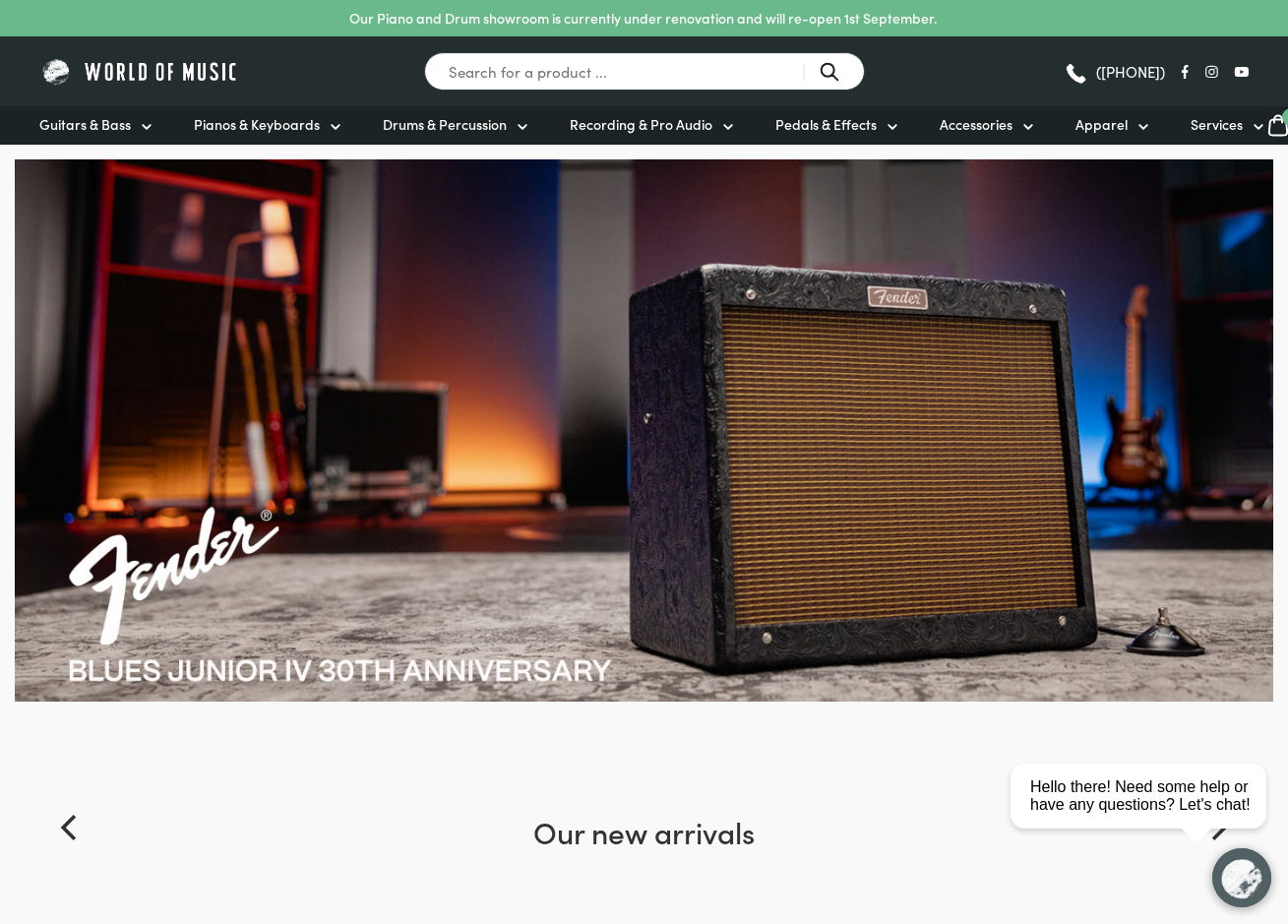 scroll, scrollTop: 0, scrollLeft: 0, axis: both 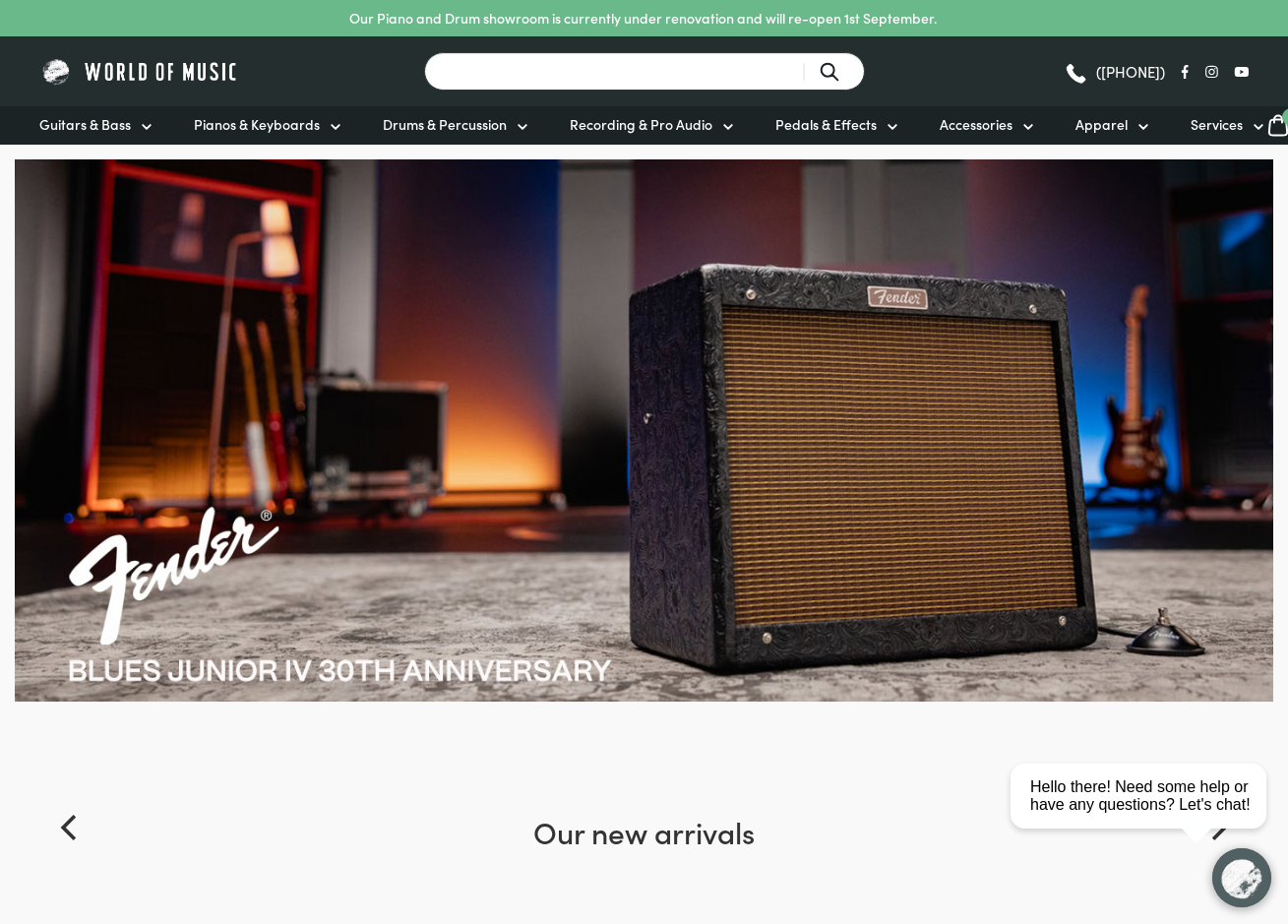 click on "Search for a product ..." at bounding box center [644, 71] 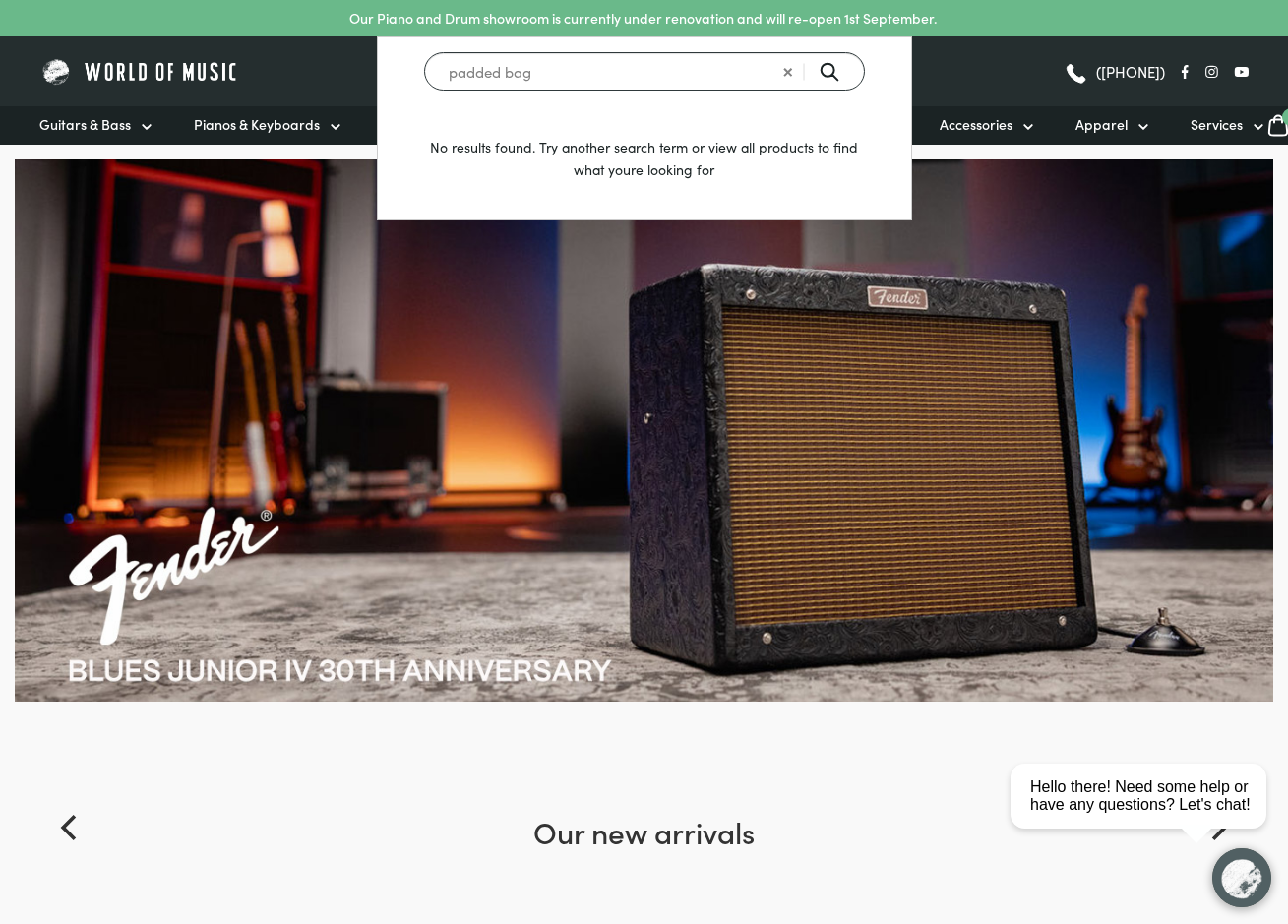 type on "padded bag" 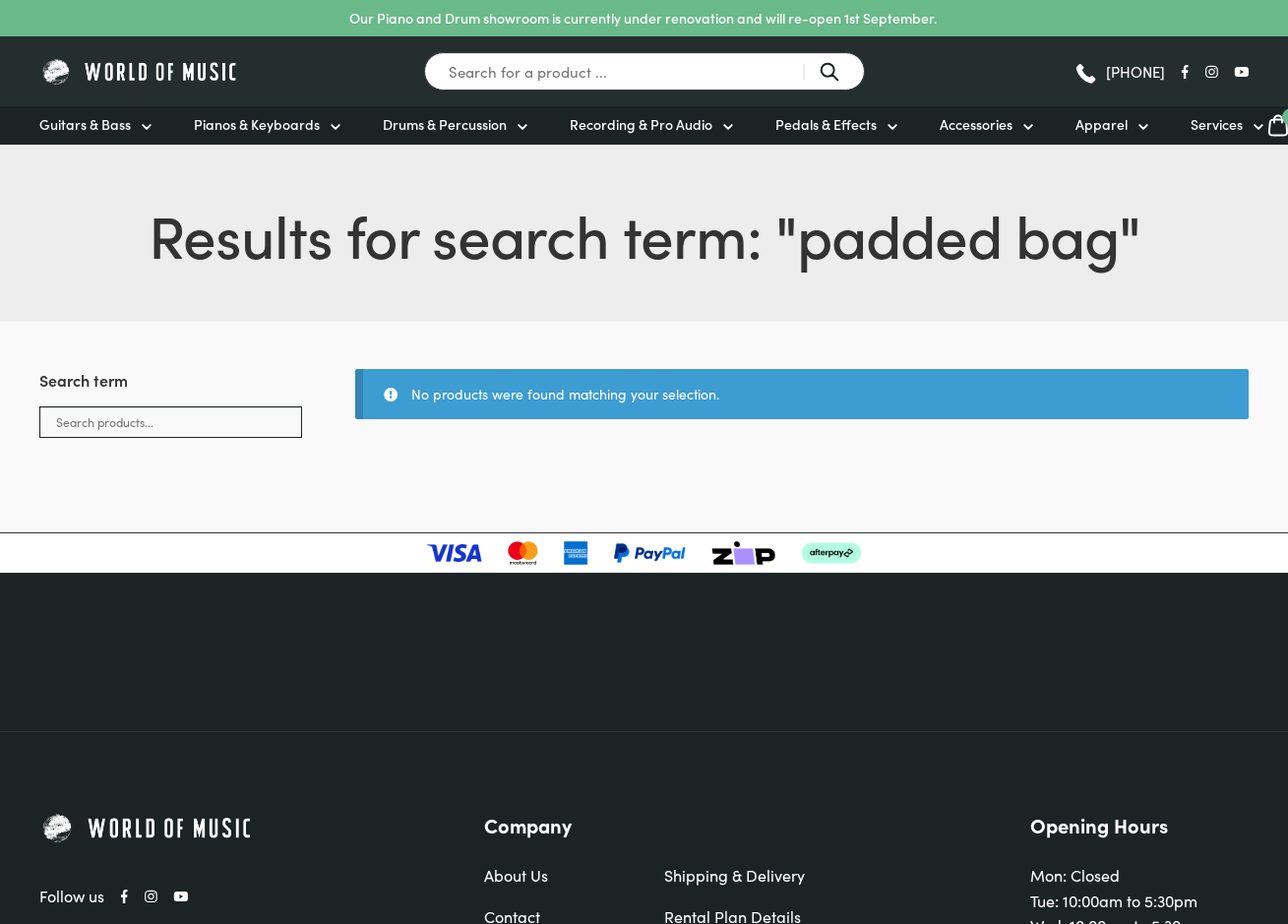 scroll, scrollTop: 0, scrollLeft: 0, axis: both 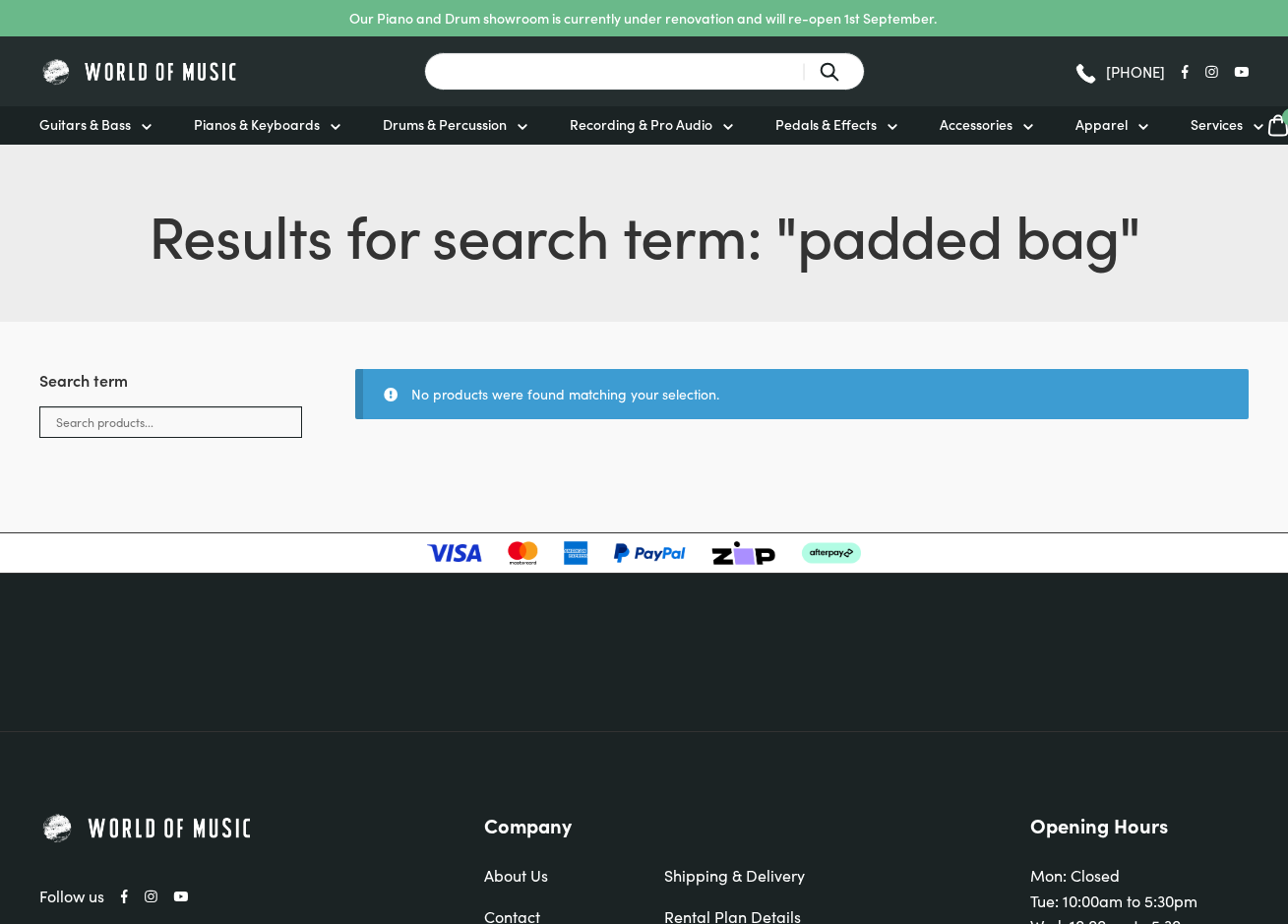 click on "Search for a product ..." at bounding box center (644, 71) 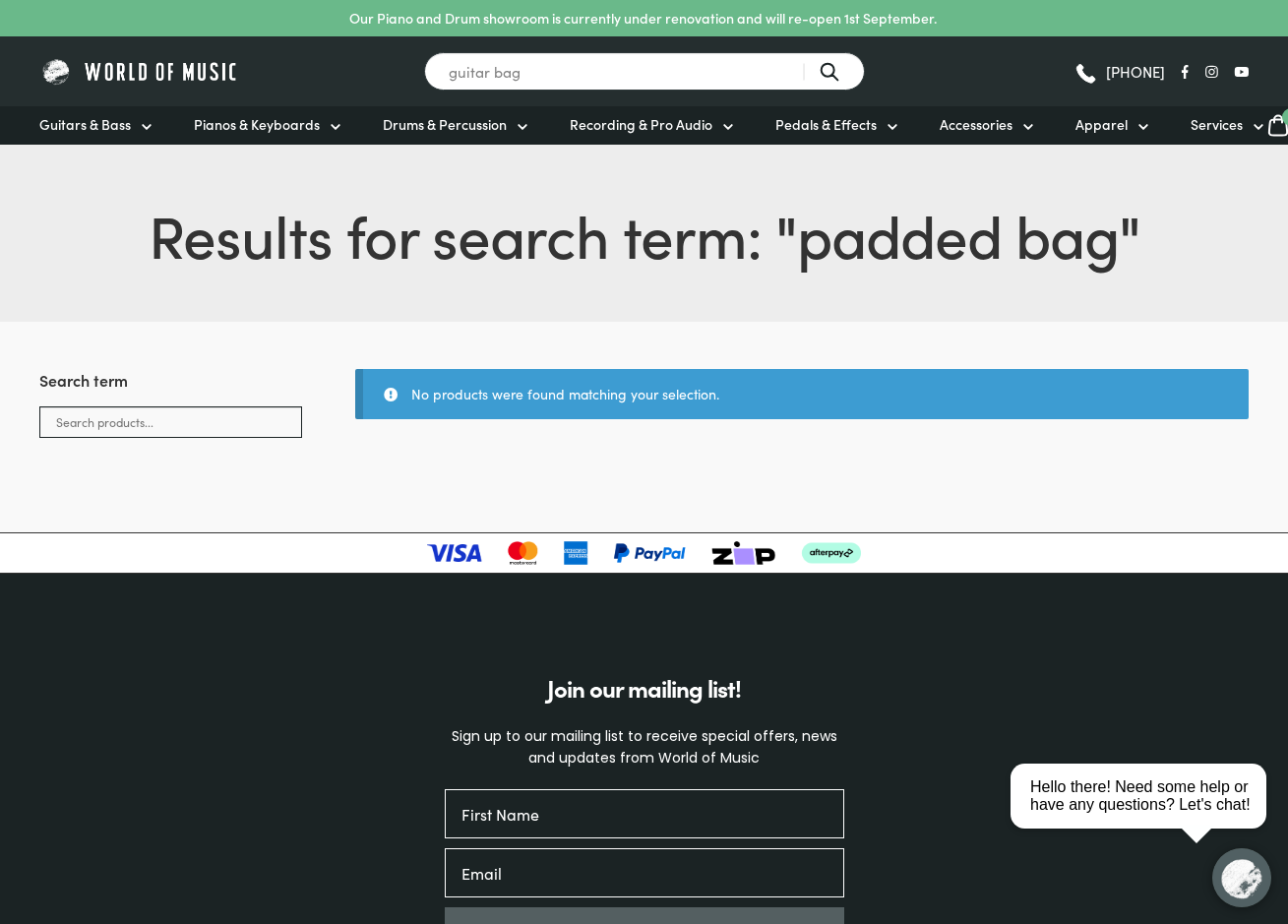 type on "guitar bag" 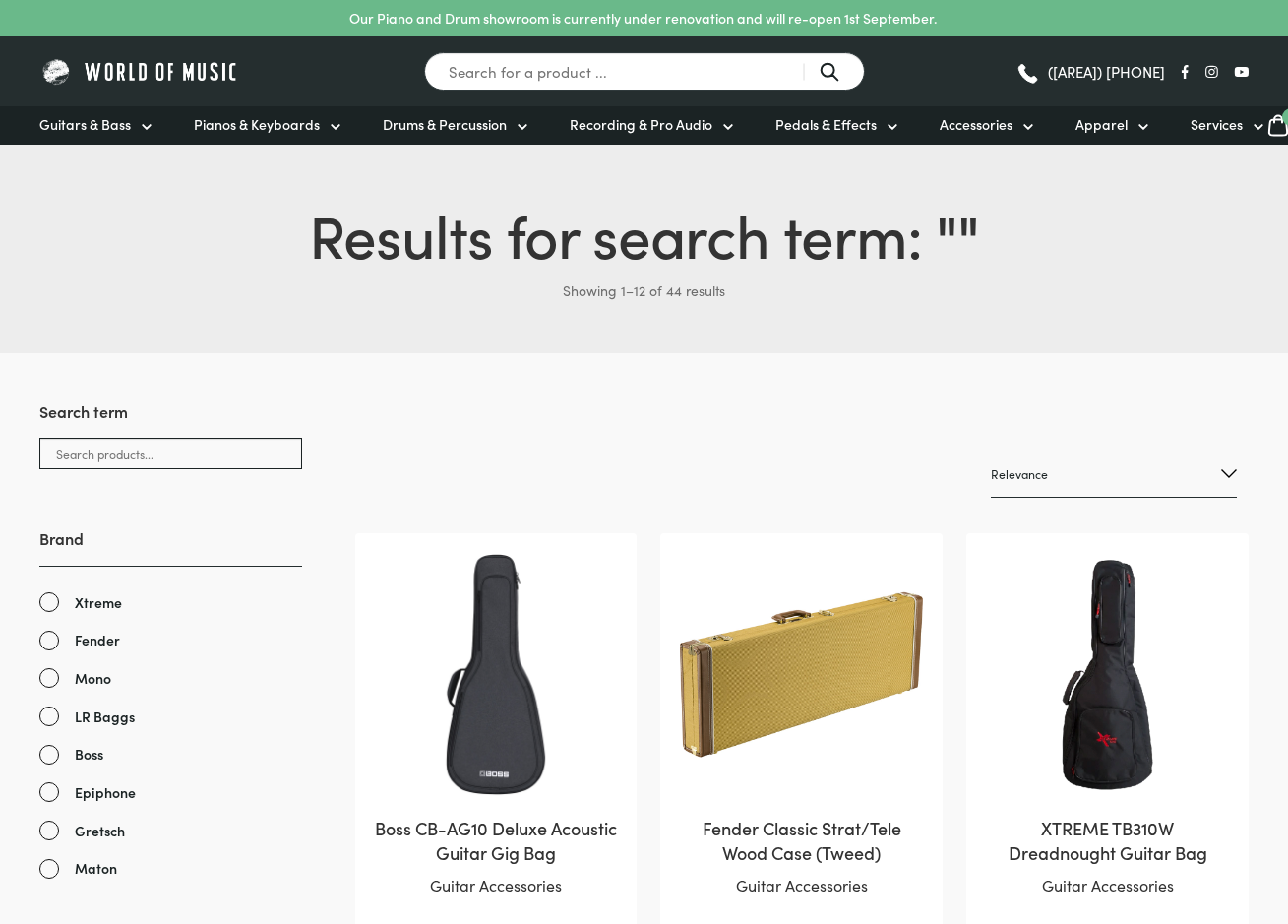 scroll, scrollTop: 0, scrollLeft: 0, axis: both 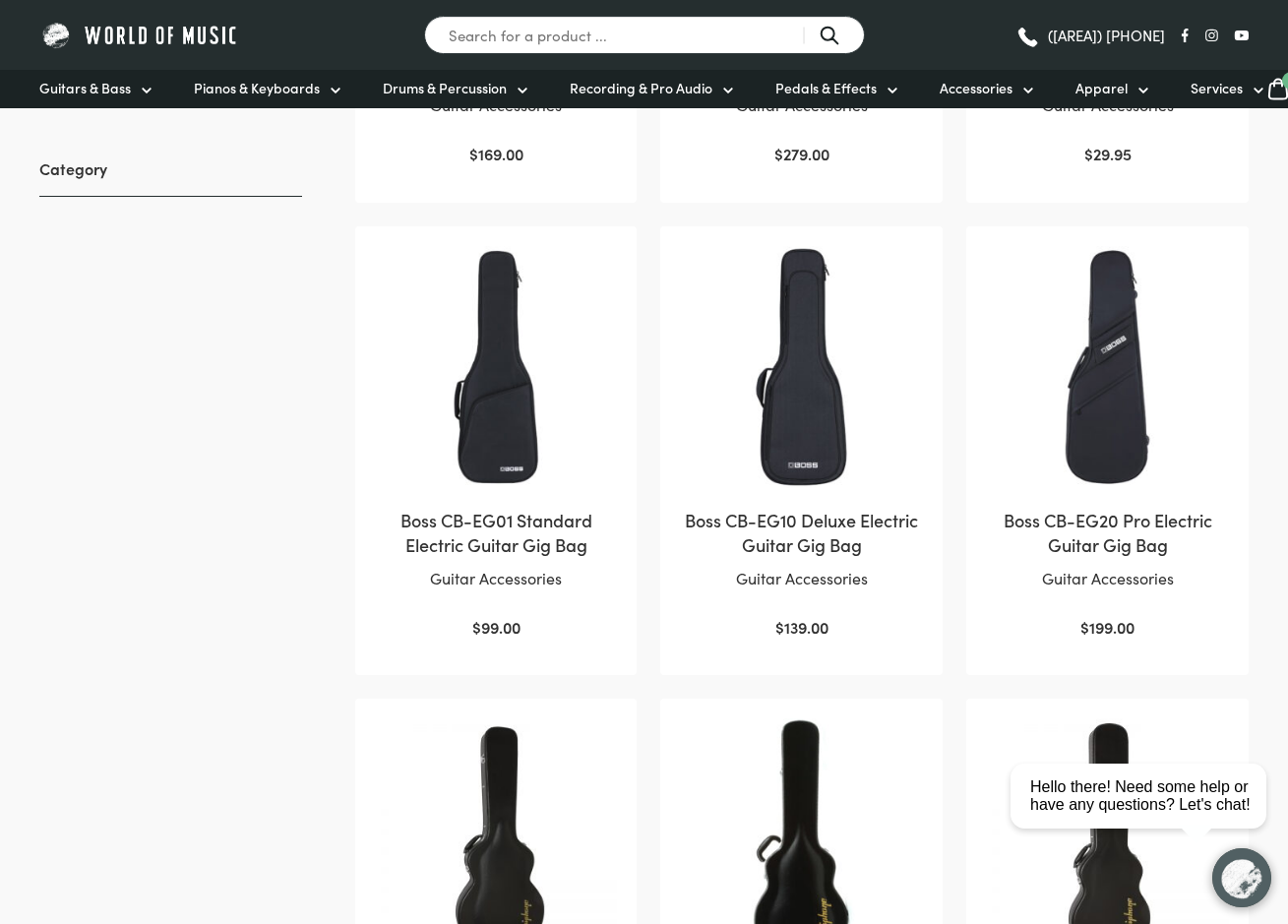 click at bounding box center (801, 367) 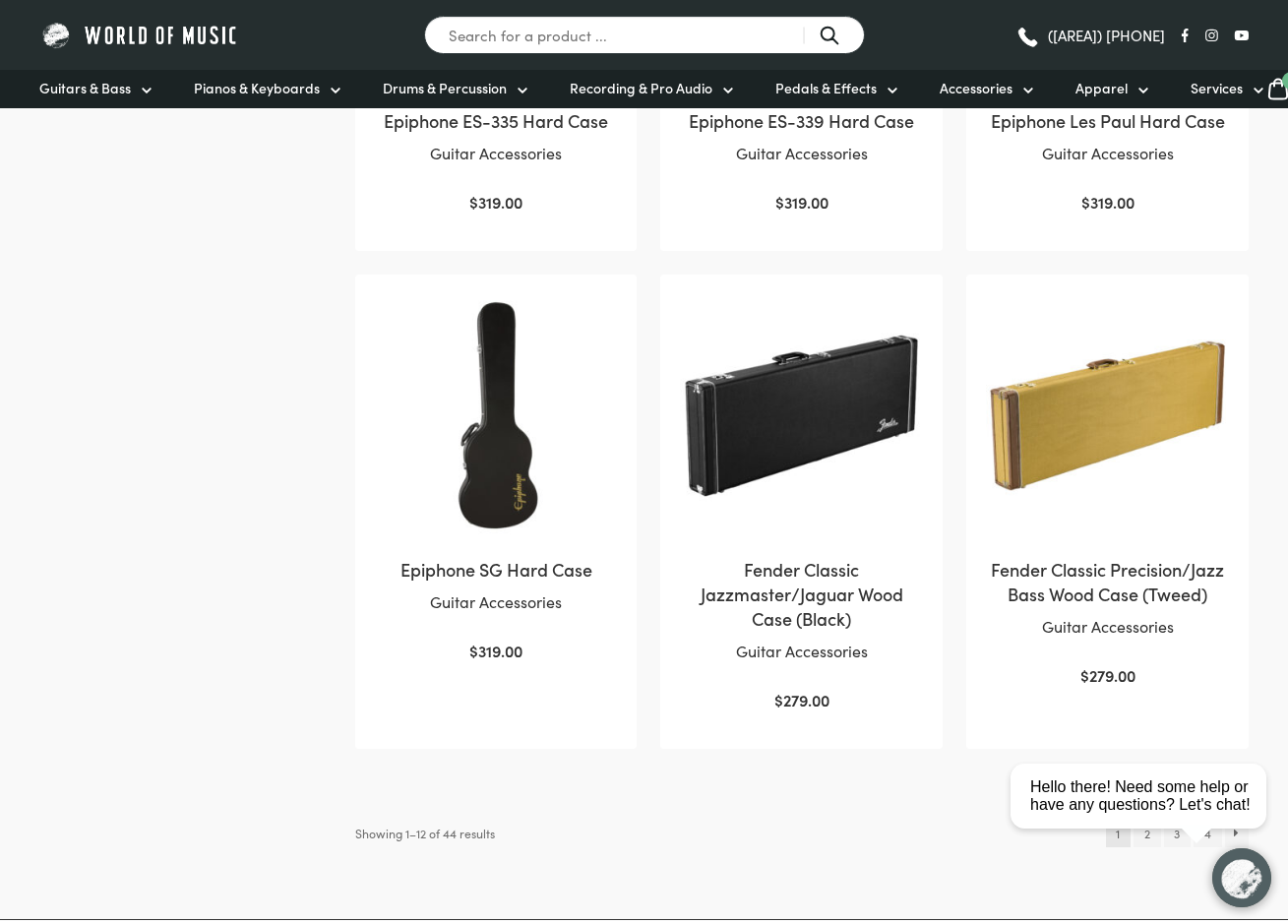 scroll, scrollTop: 2020, scrollLeft: 0, axis: vertical 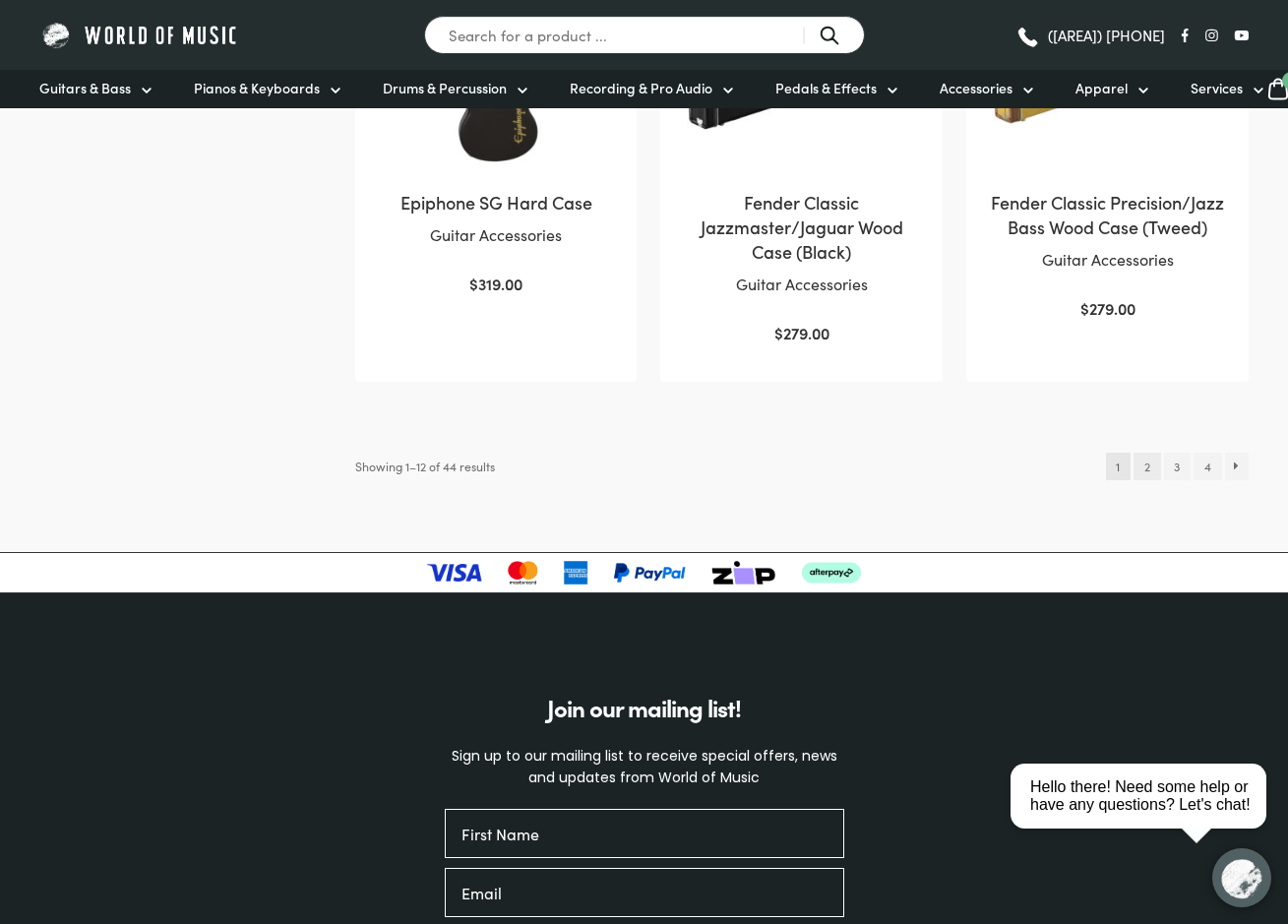 click on "2" at bounding box center [1146, 466] 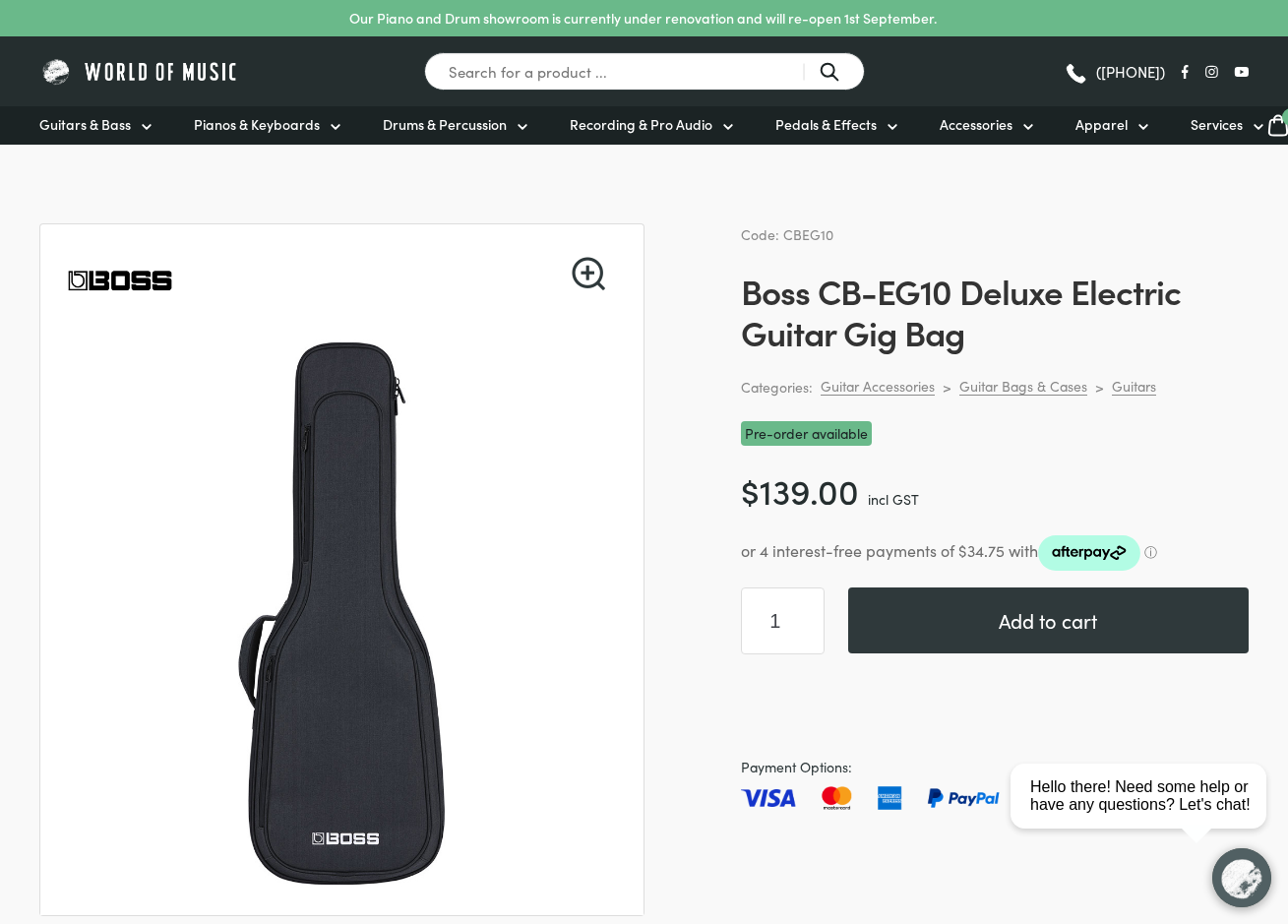 scroll, scrollTop: 0, scrollLeft: 0, axis: both 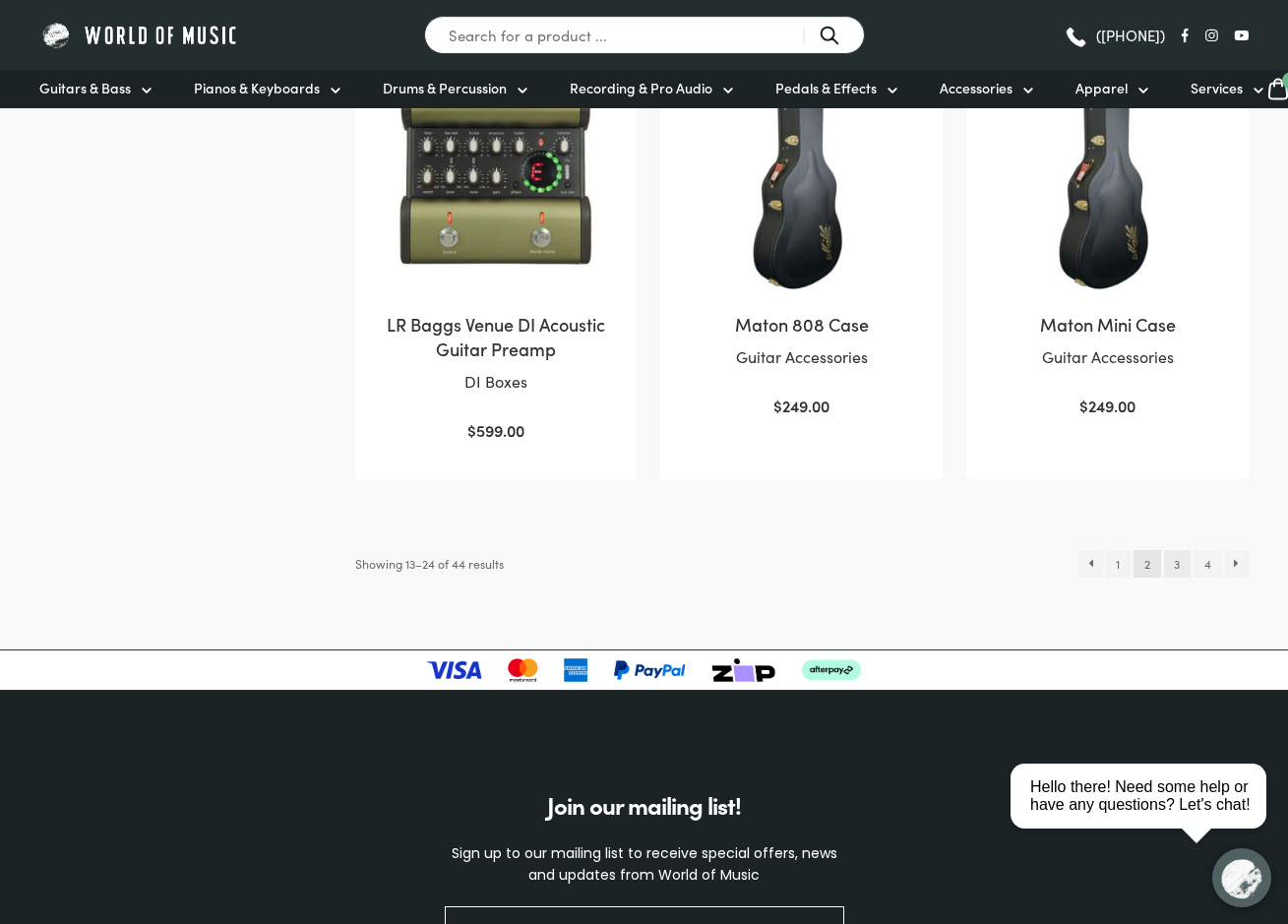 click on "3" at bounding box center [1177, 564] 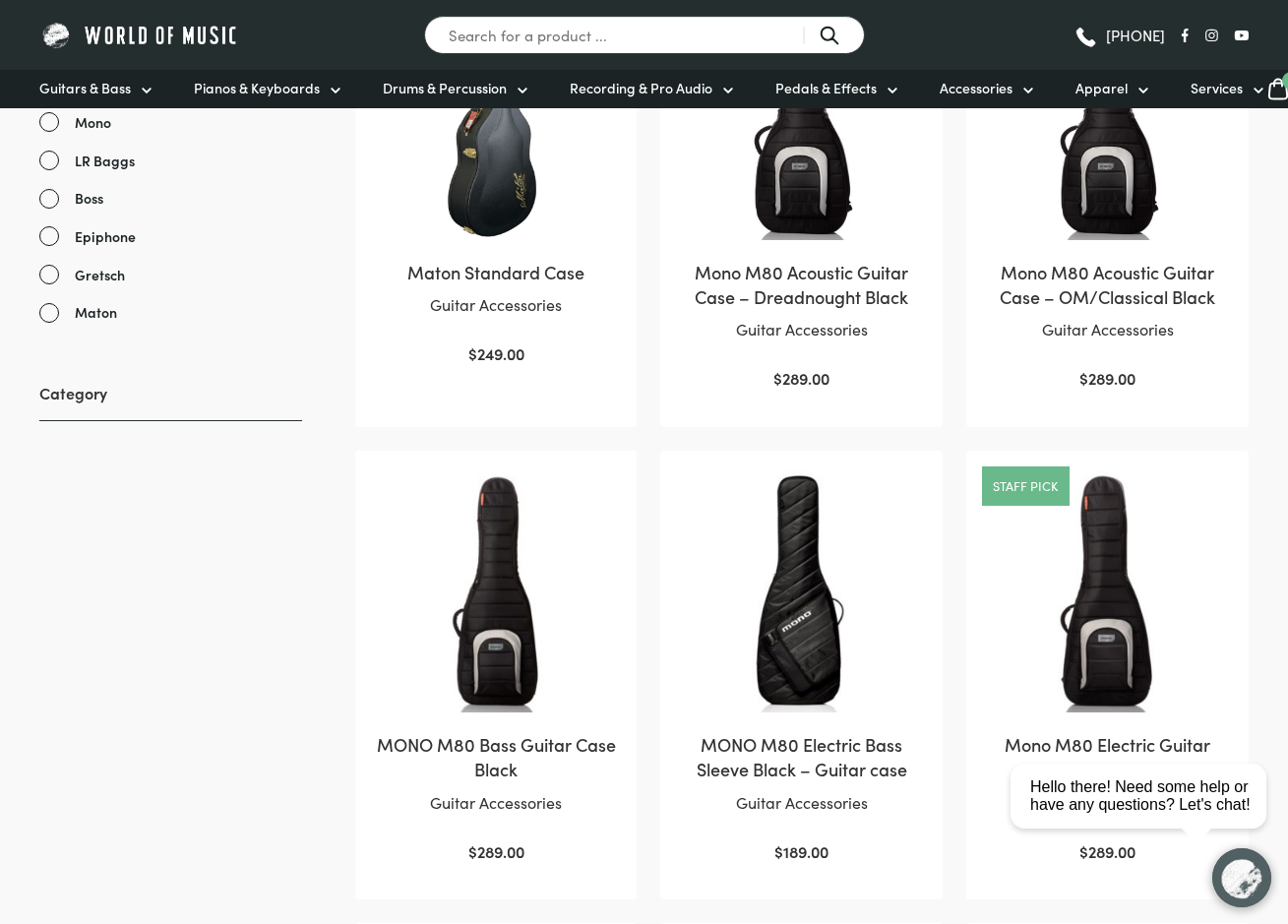 scroll, scrollTop: 0, scrollLeft: 0, axis: both 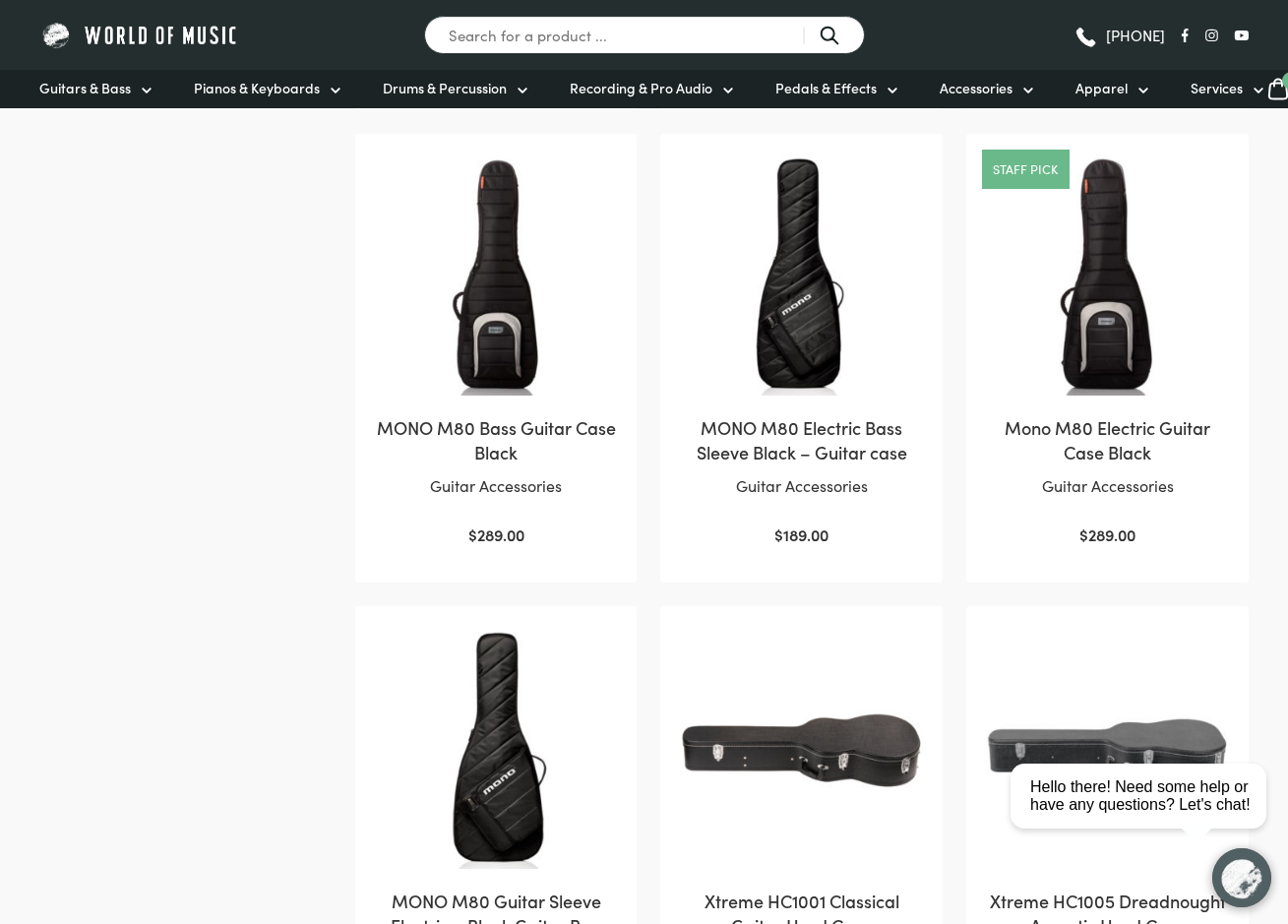 click at bounding box center [1107, 275] 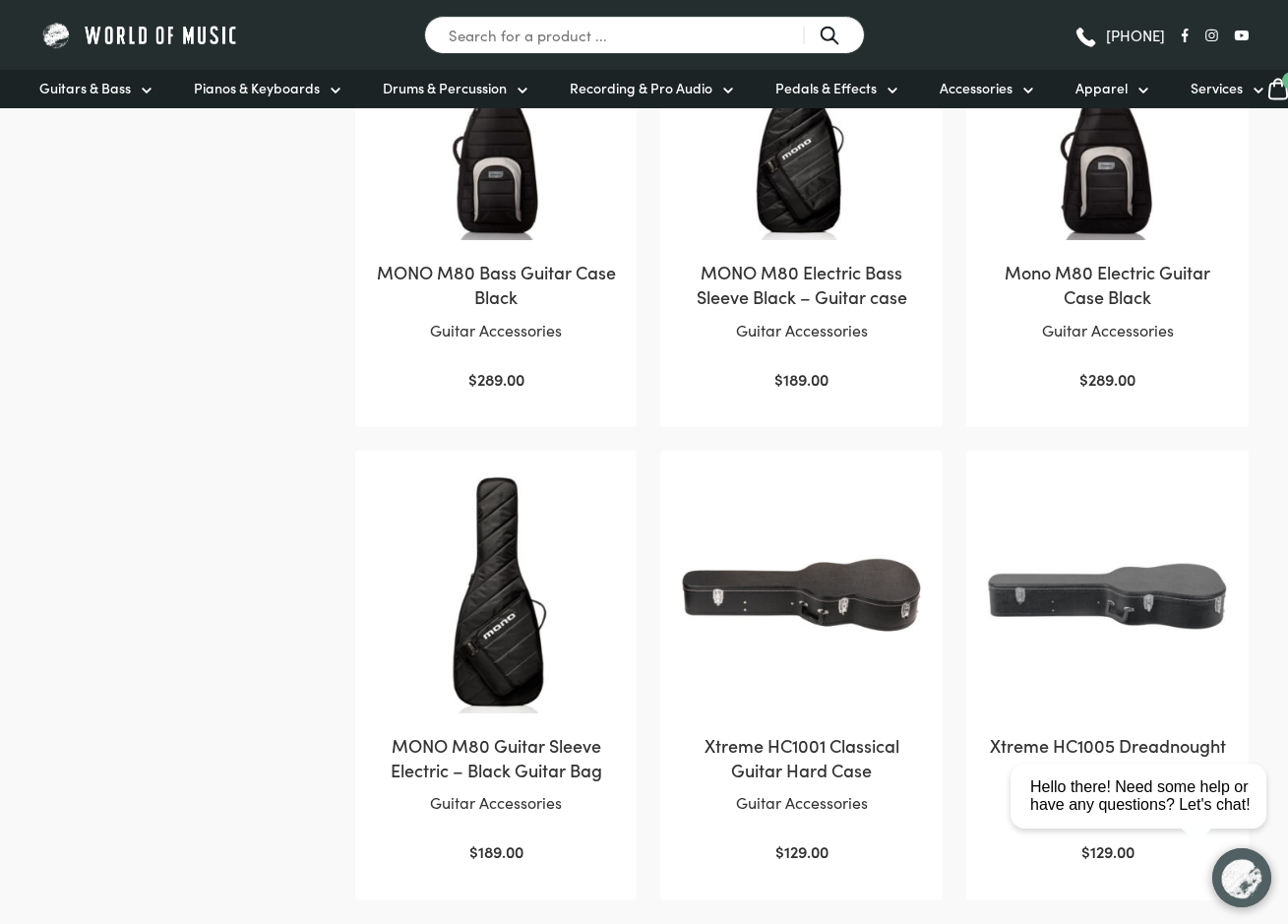 click at bounding box center (496, 591) 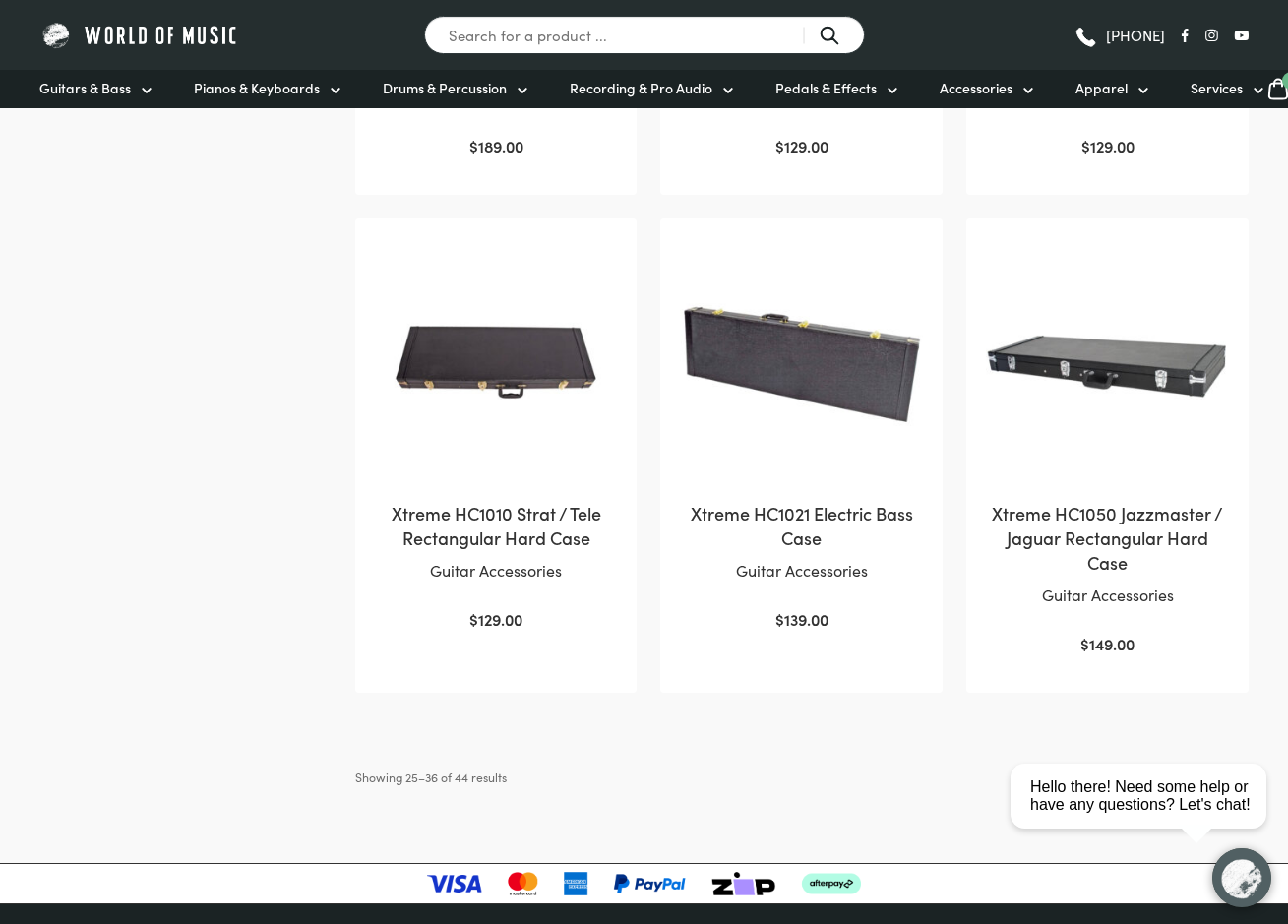 scroll, scrollTop: 1907, scrollLeft: 0, axis: vertical 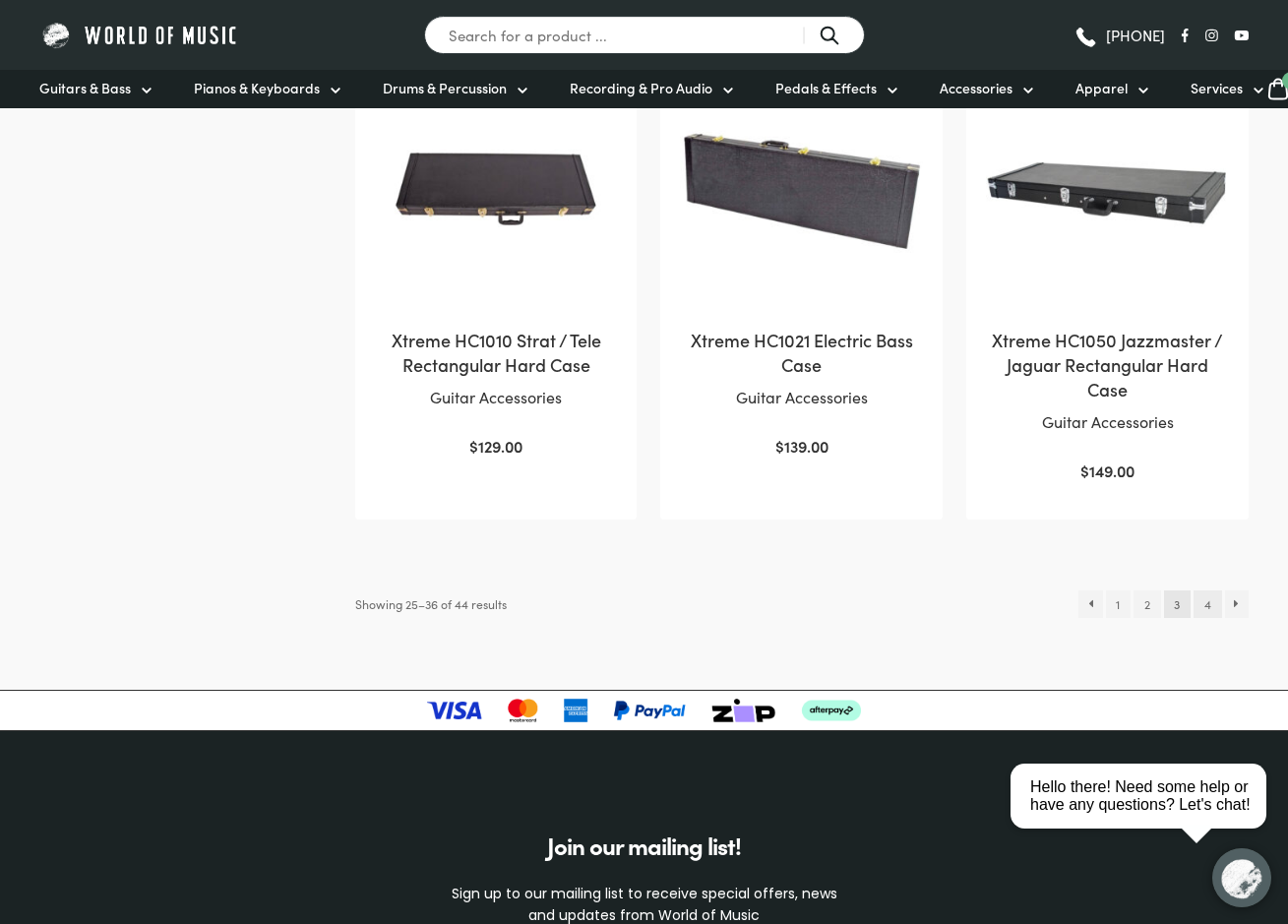 click on "4" at bounding box center (1207, 604) 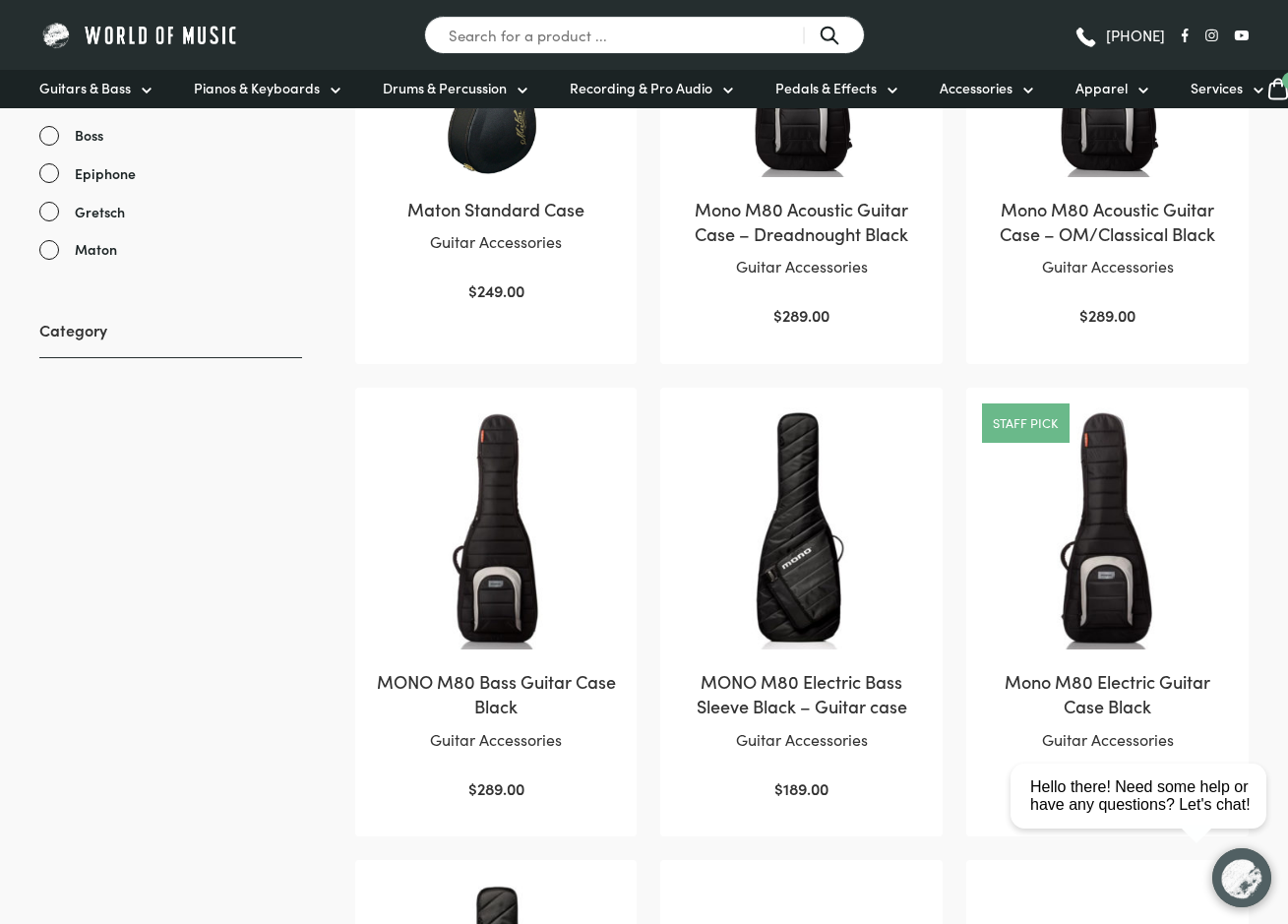 scroll, scrollTop: 0, scrollLeft: 0, axis: both 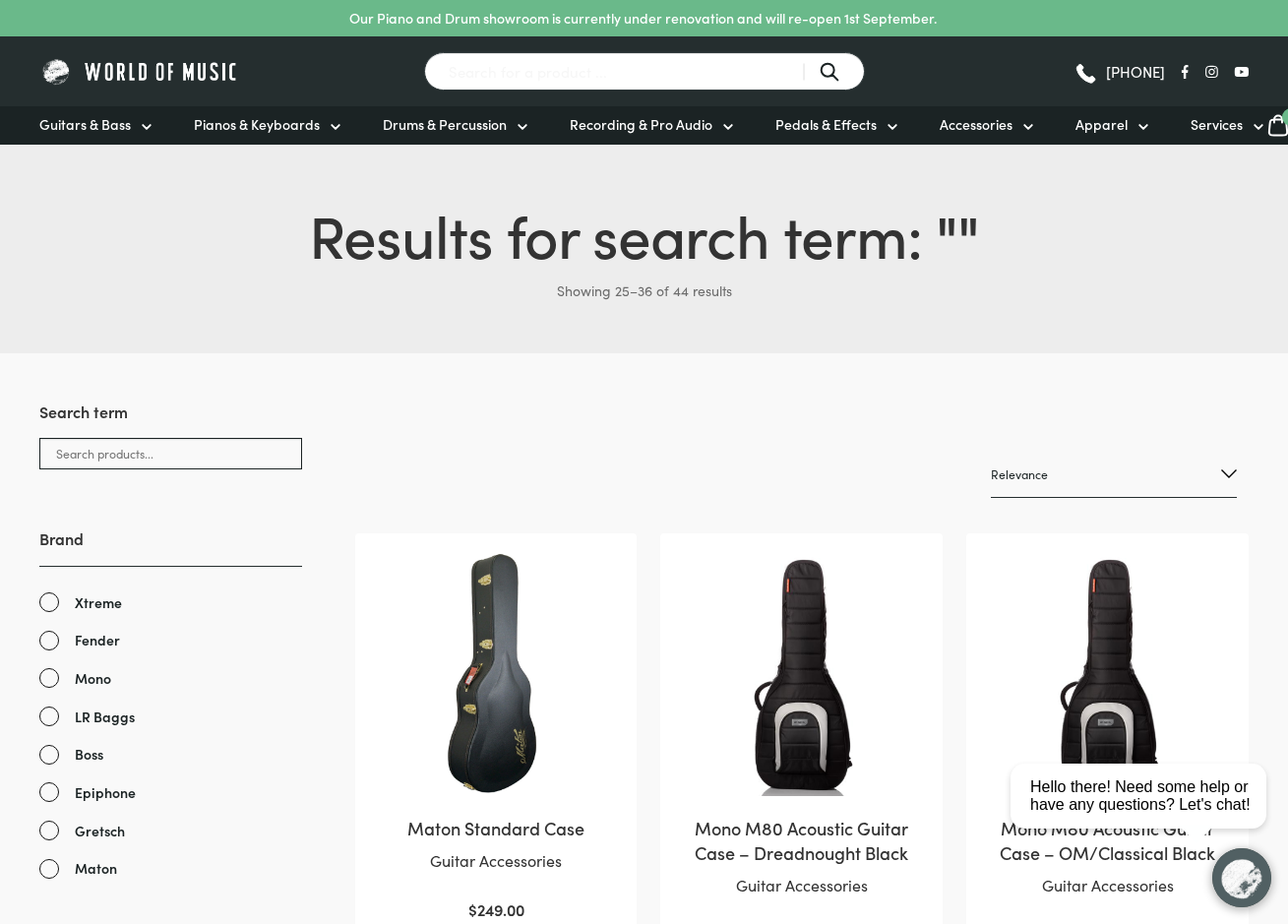 click on "Search for a product ..." at bounding box center (644, 71) 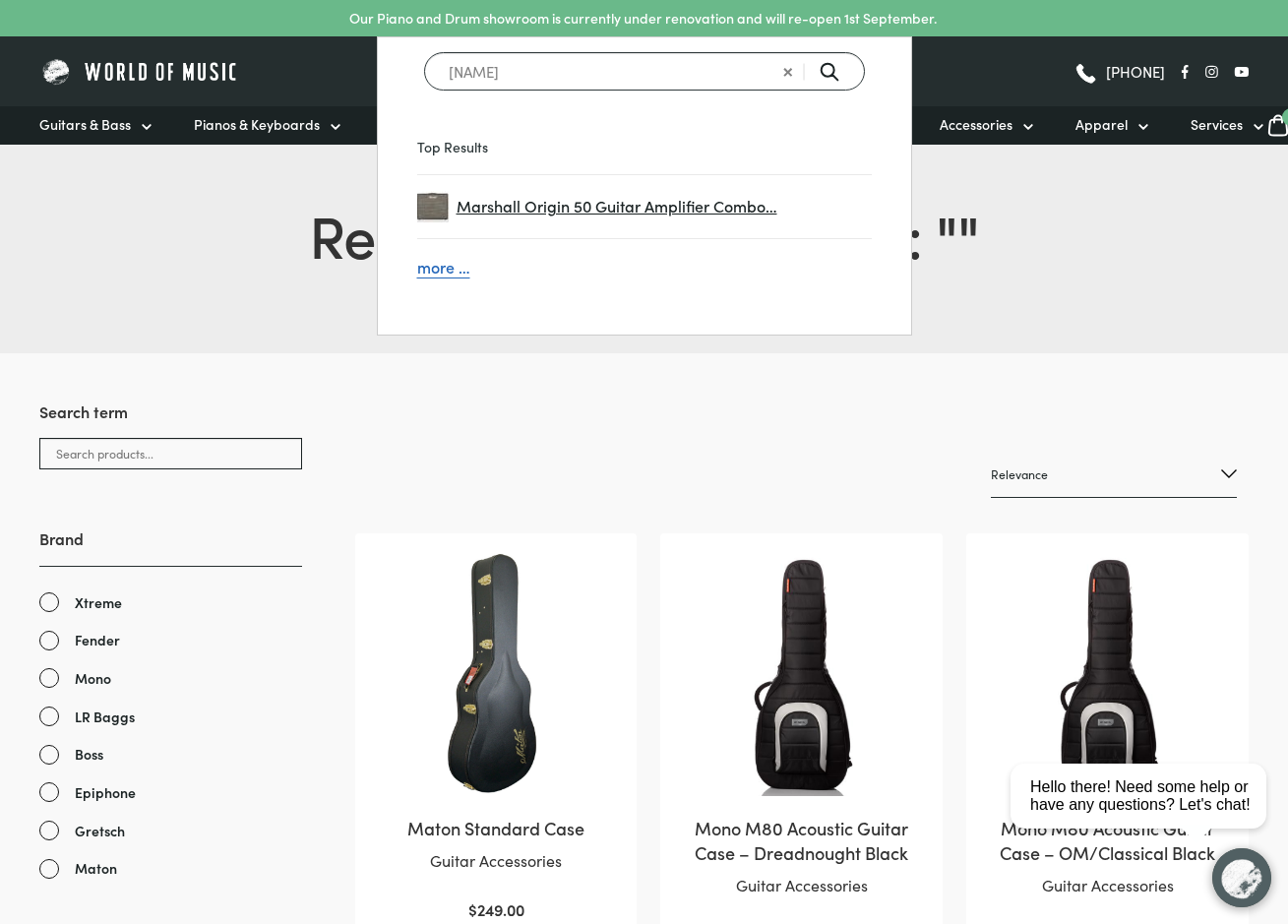 type on "marsha" 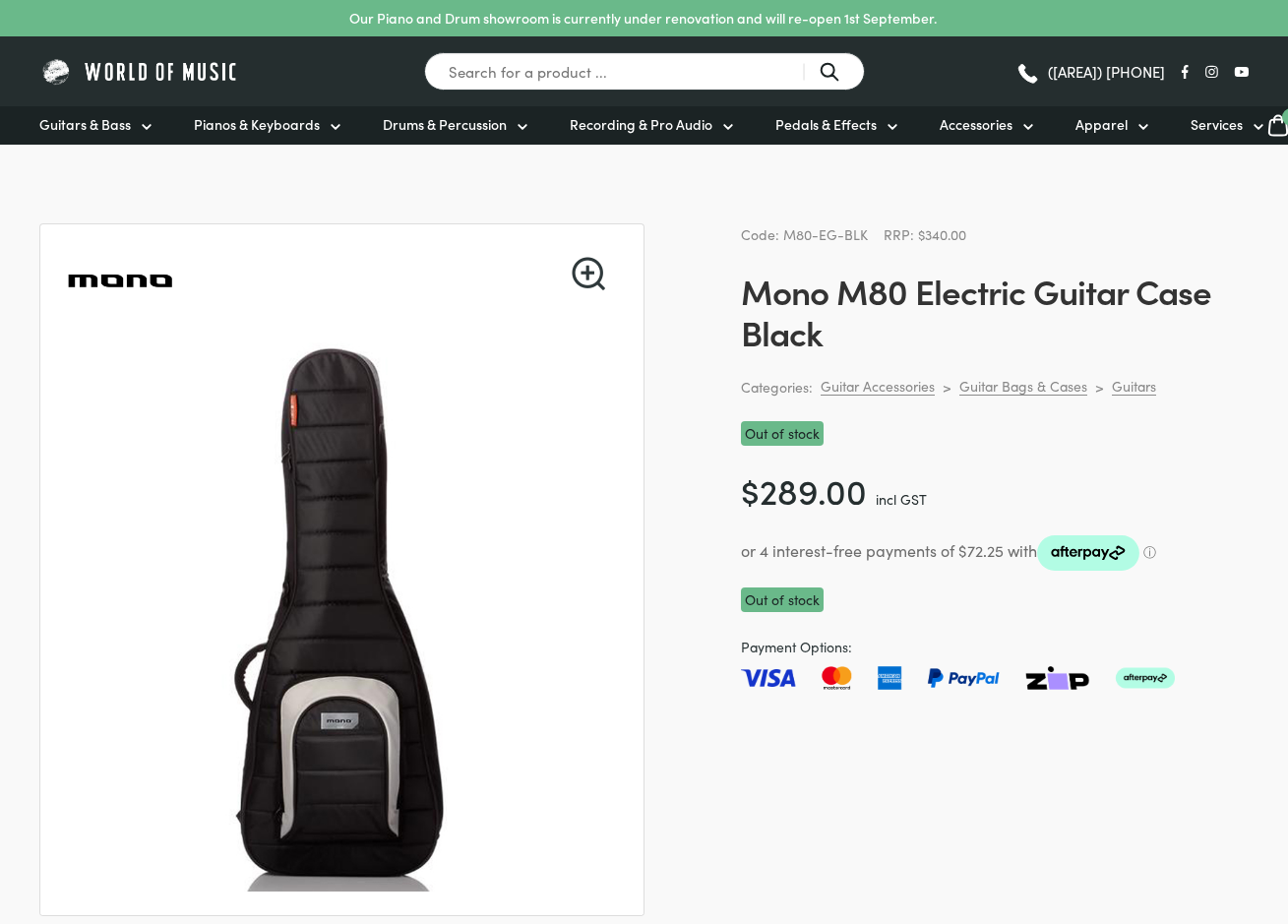 scroll, scrollTop: 529, scrollLeft: 0, axis: vertical 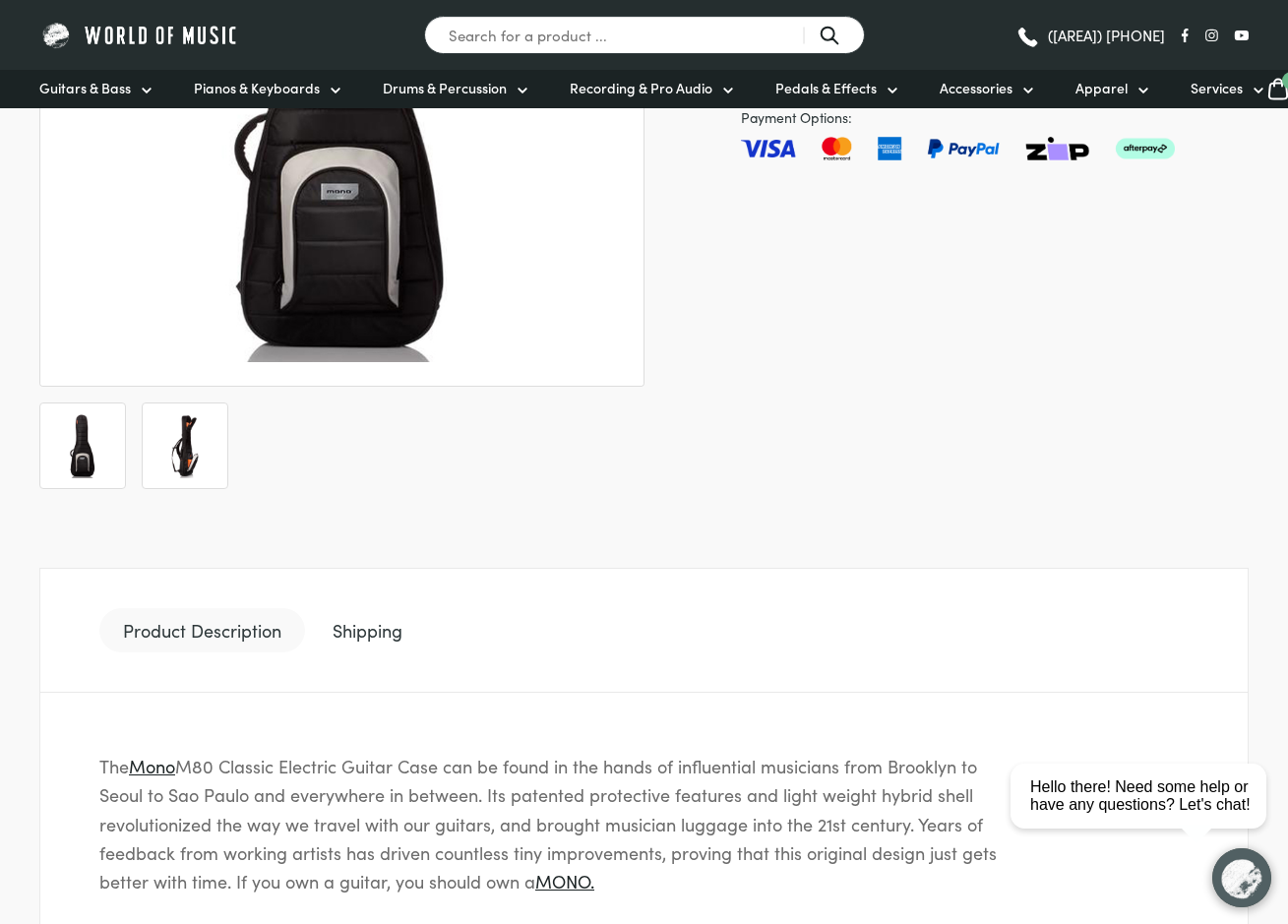 click at bounding box center [185, 446] 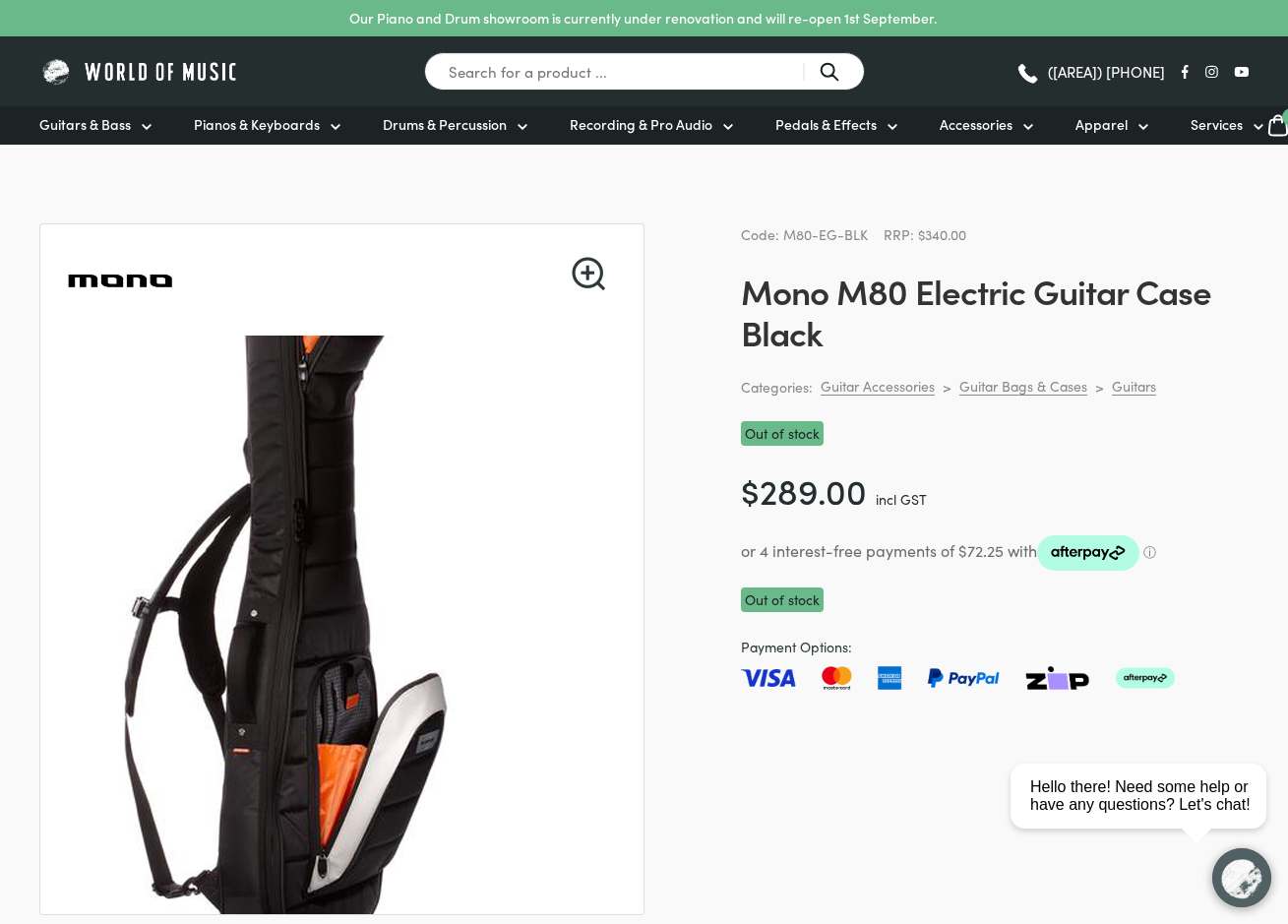 scroll, scrollTop: 4, scrollLeft: 0, axis: vertical 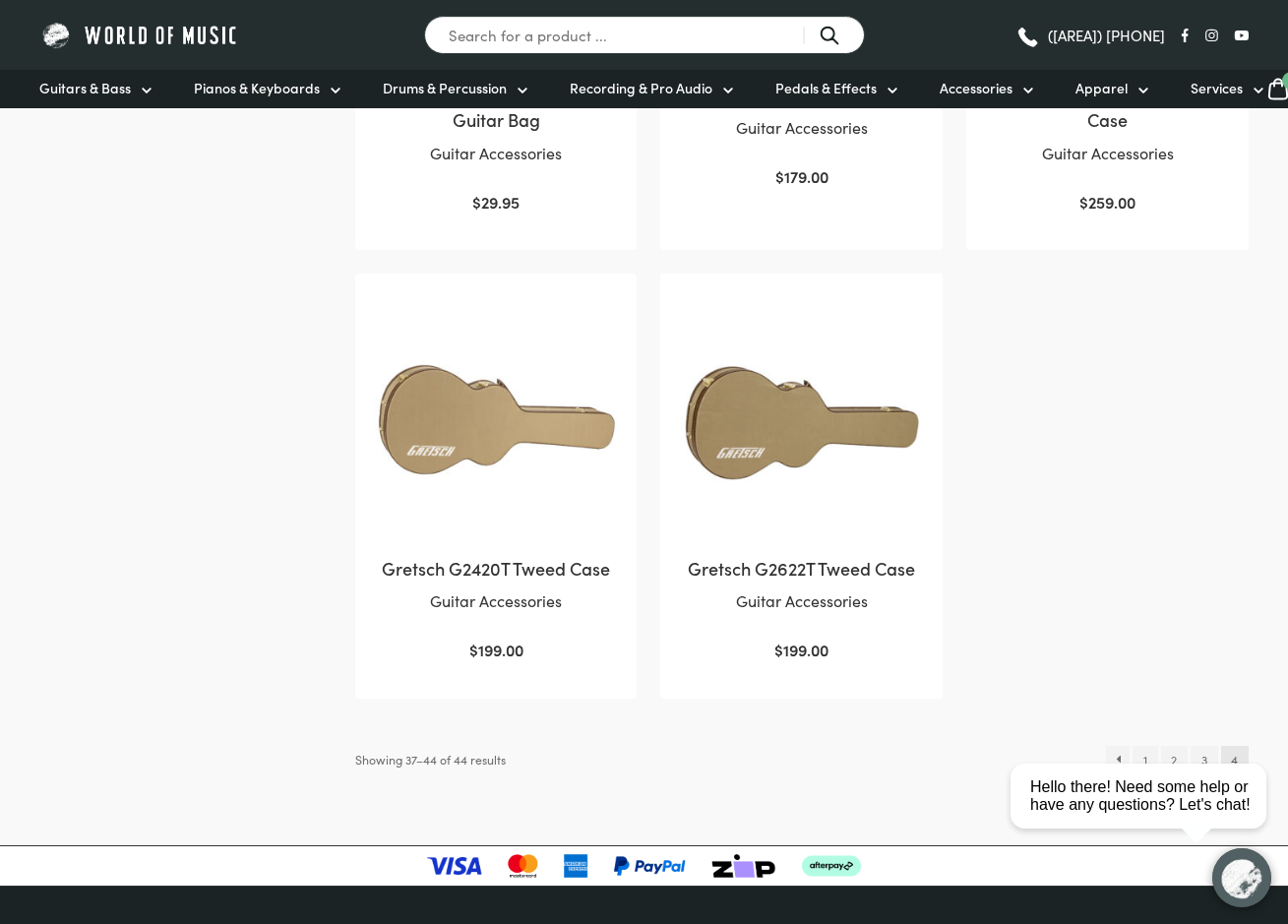 click at bounding box center (801, 414) 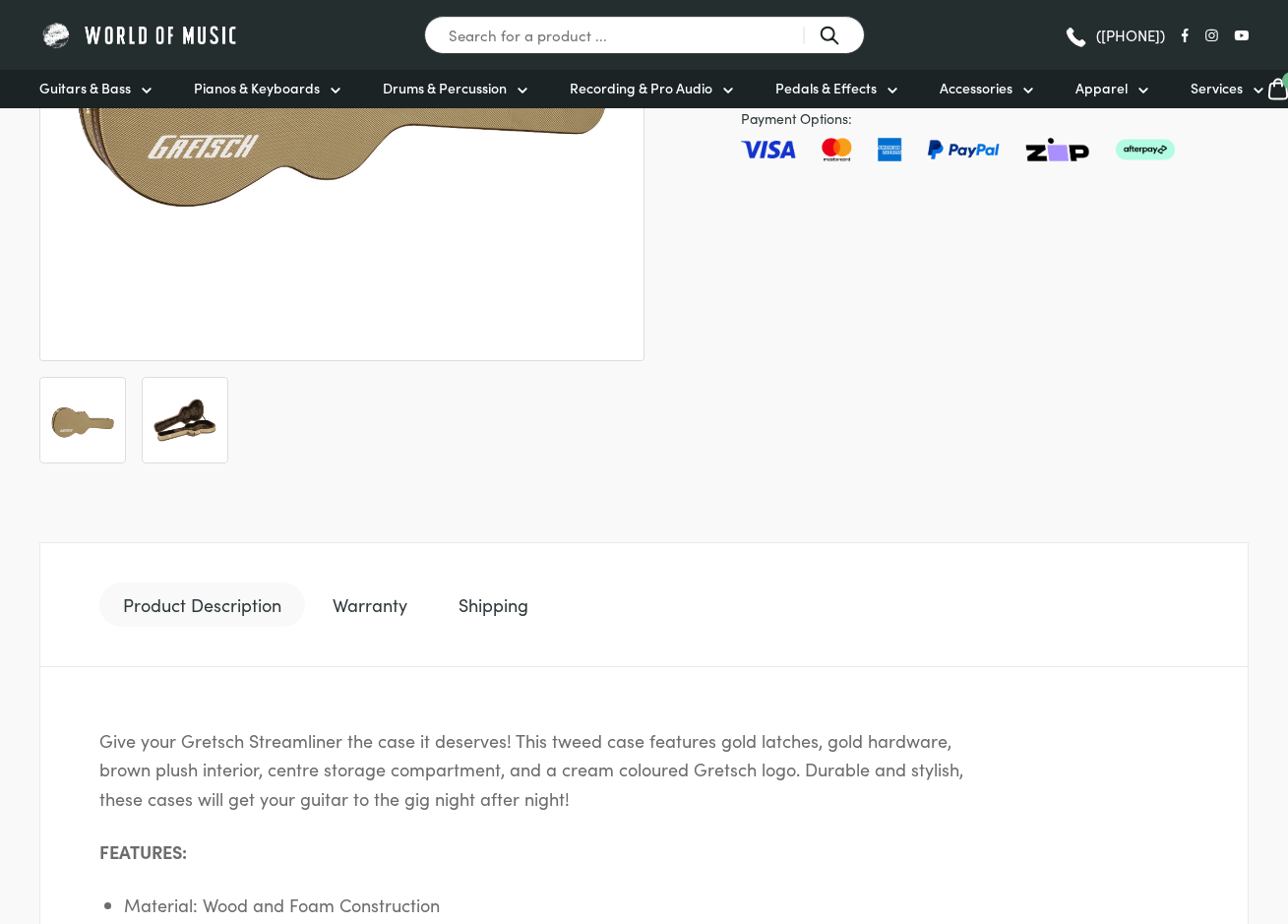 scroll, scrollTop: 554, scrollLeft: 0, axis: vertical 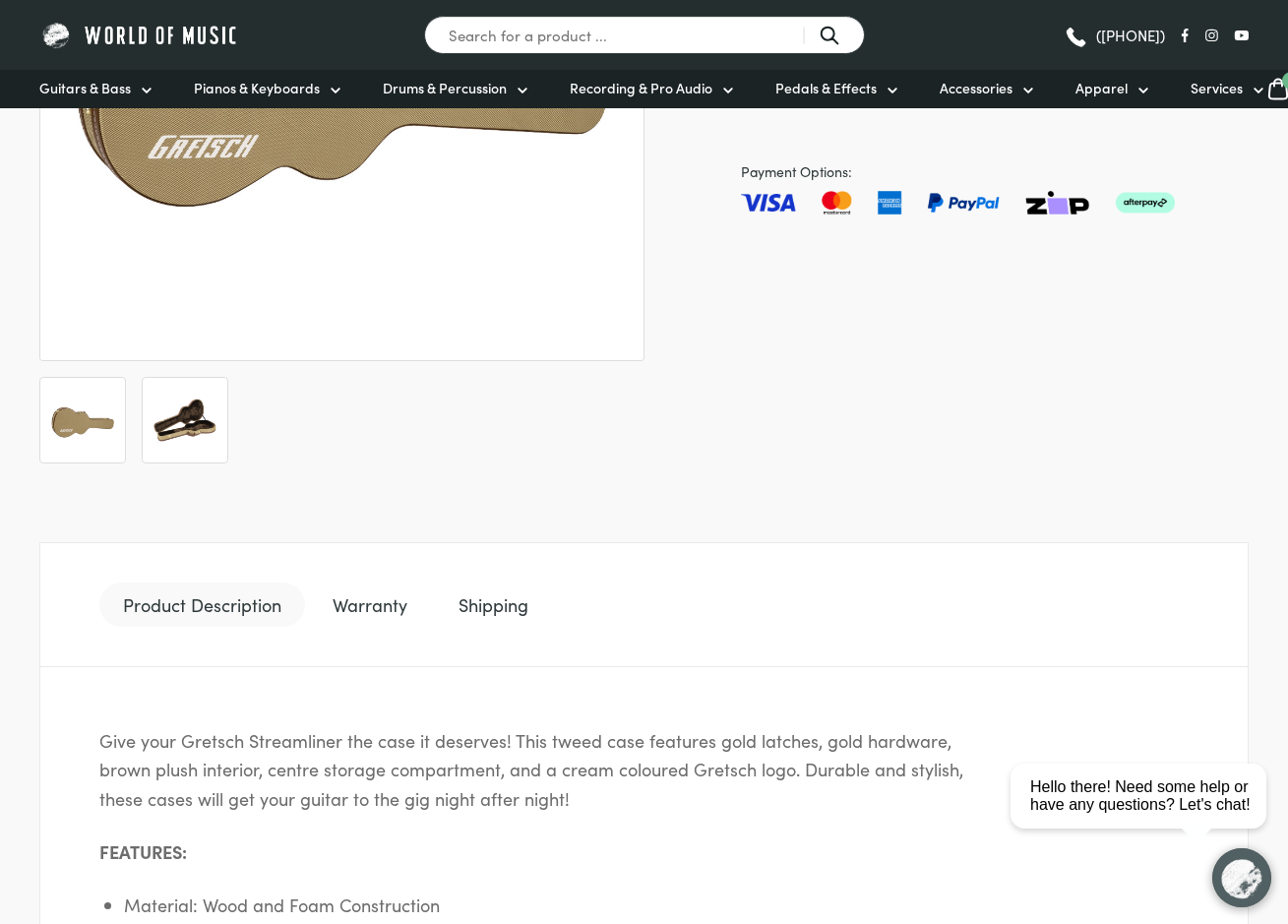 click at bounding box center [185, 420] 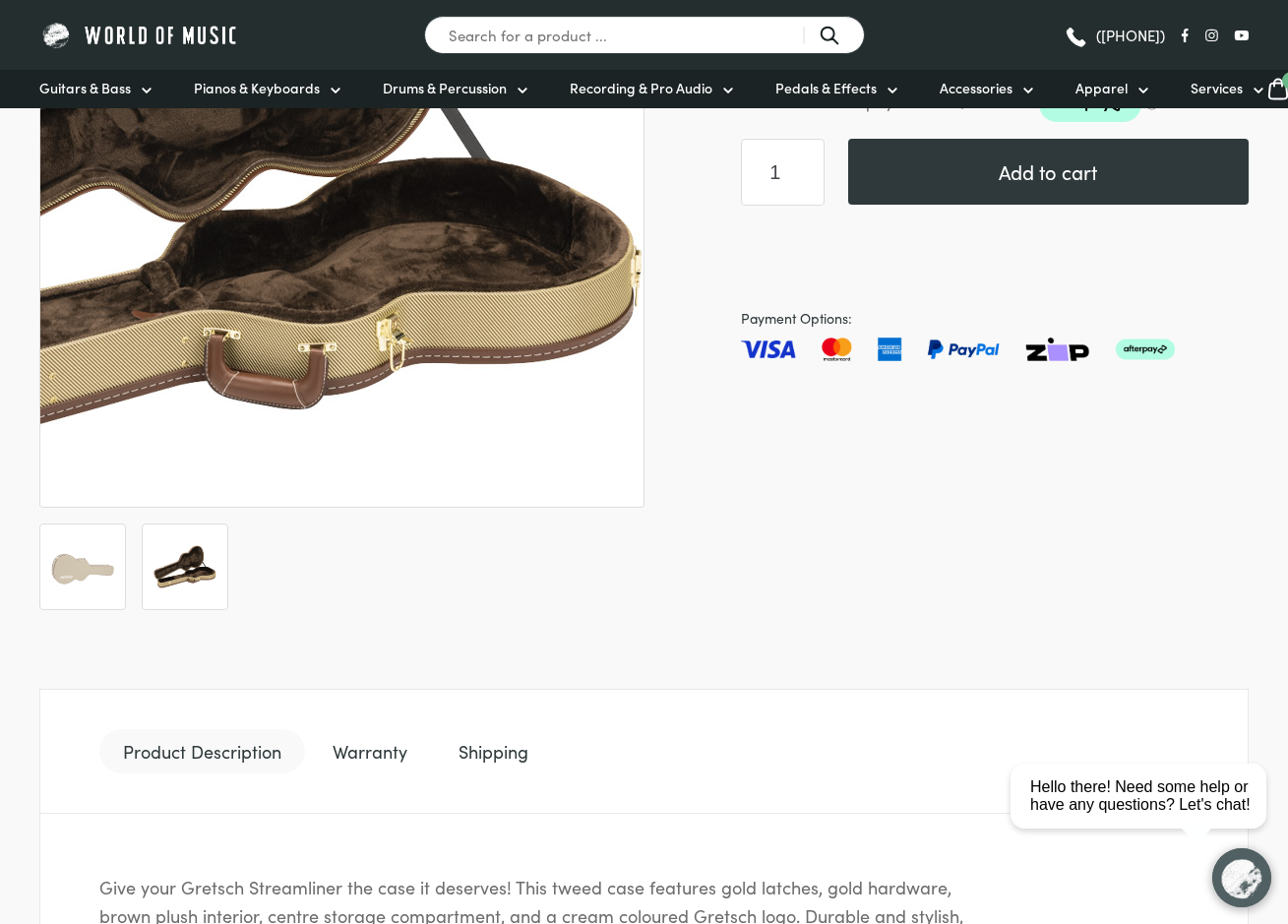 scroll, scrollTop: 0, scrollLeft: 0, axis: both 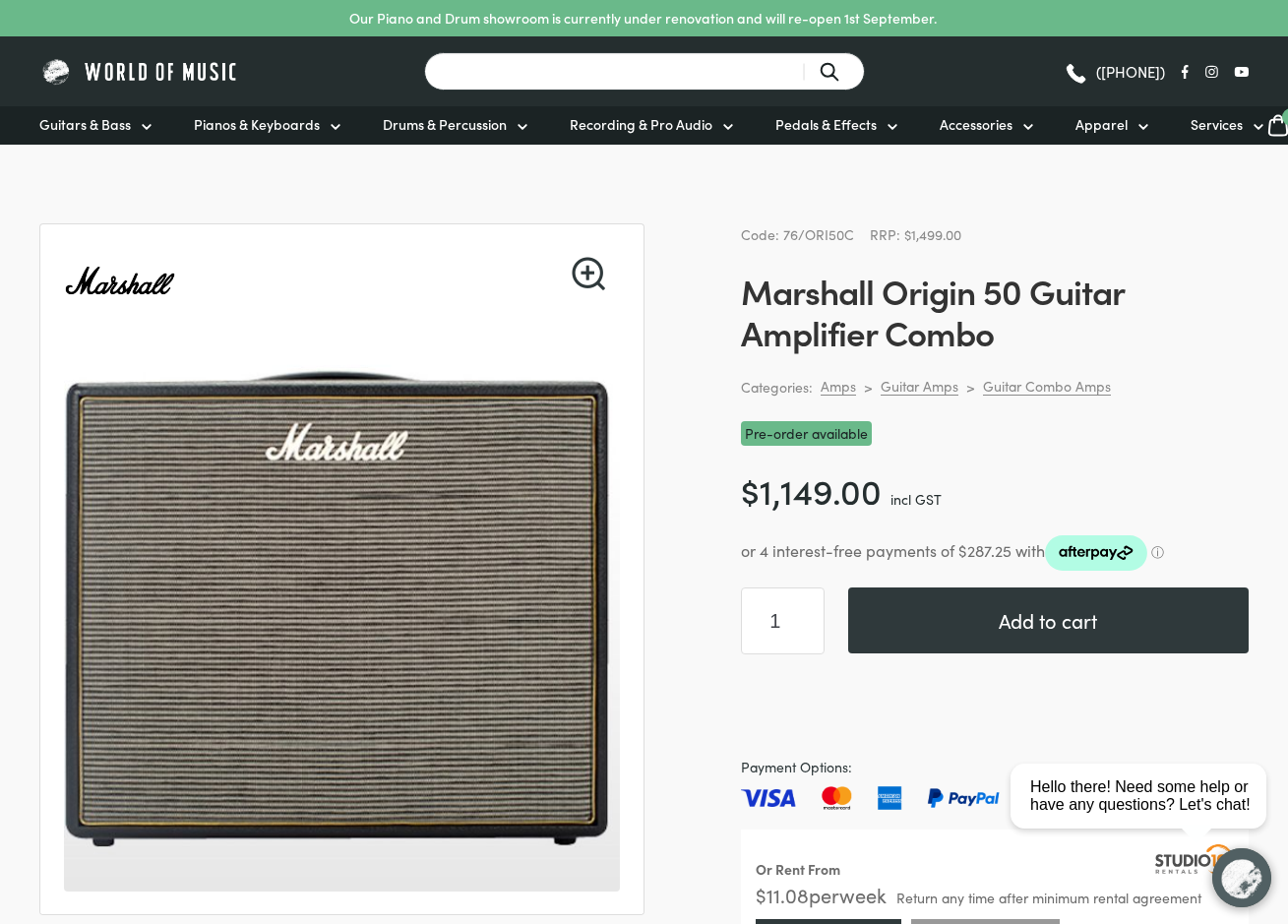 click on "Search for a product ..." at bounding box center [644, 71] 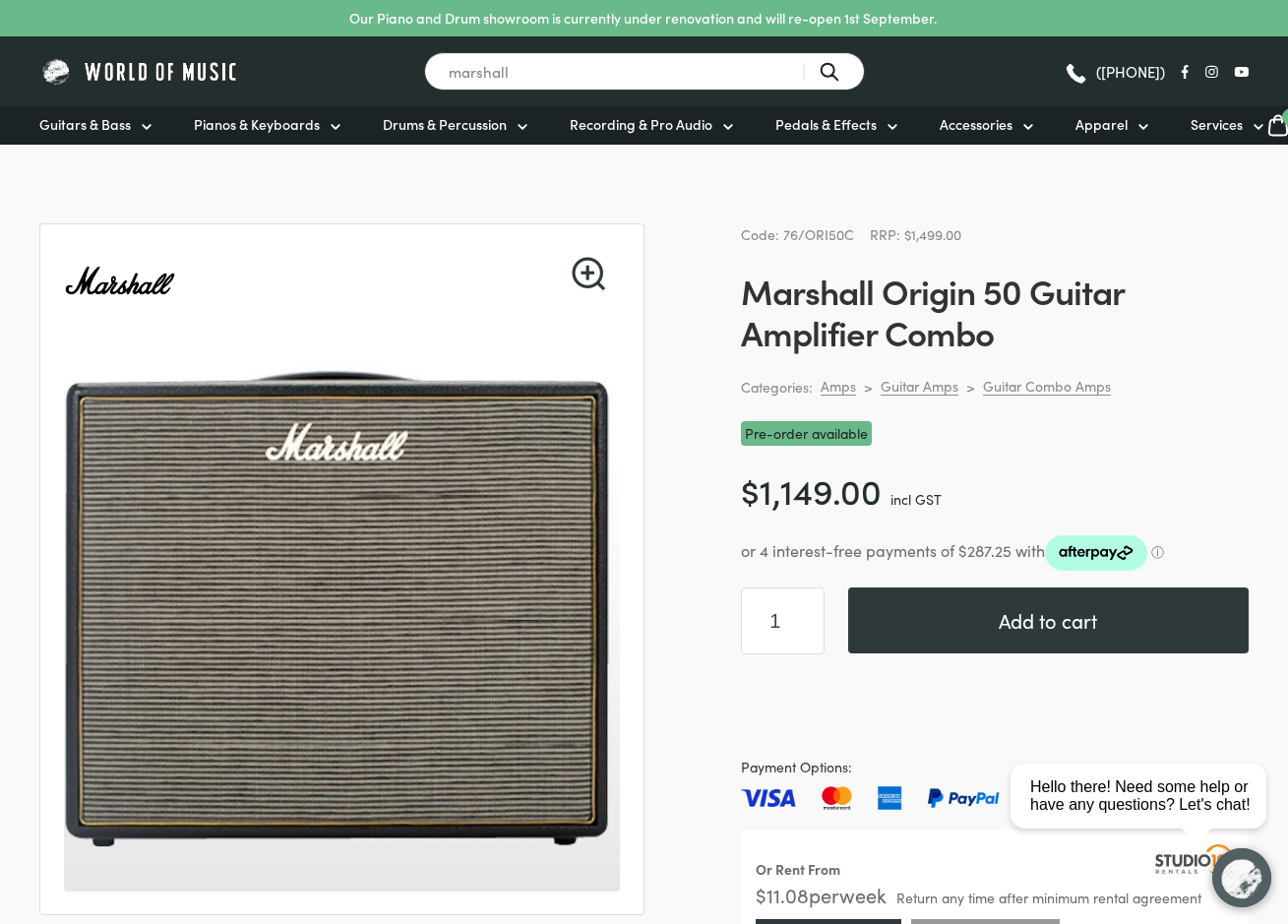 type on "marshall" 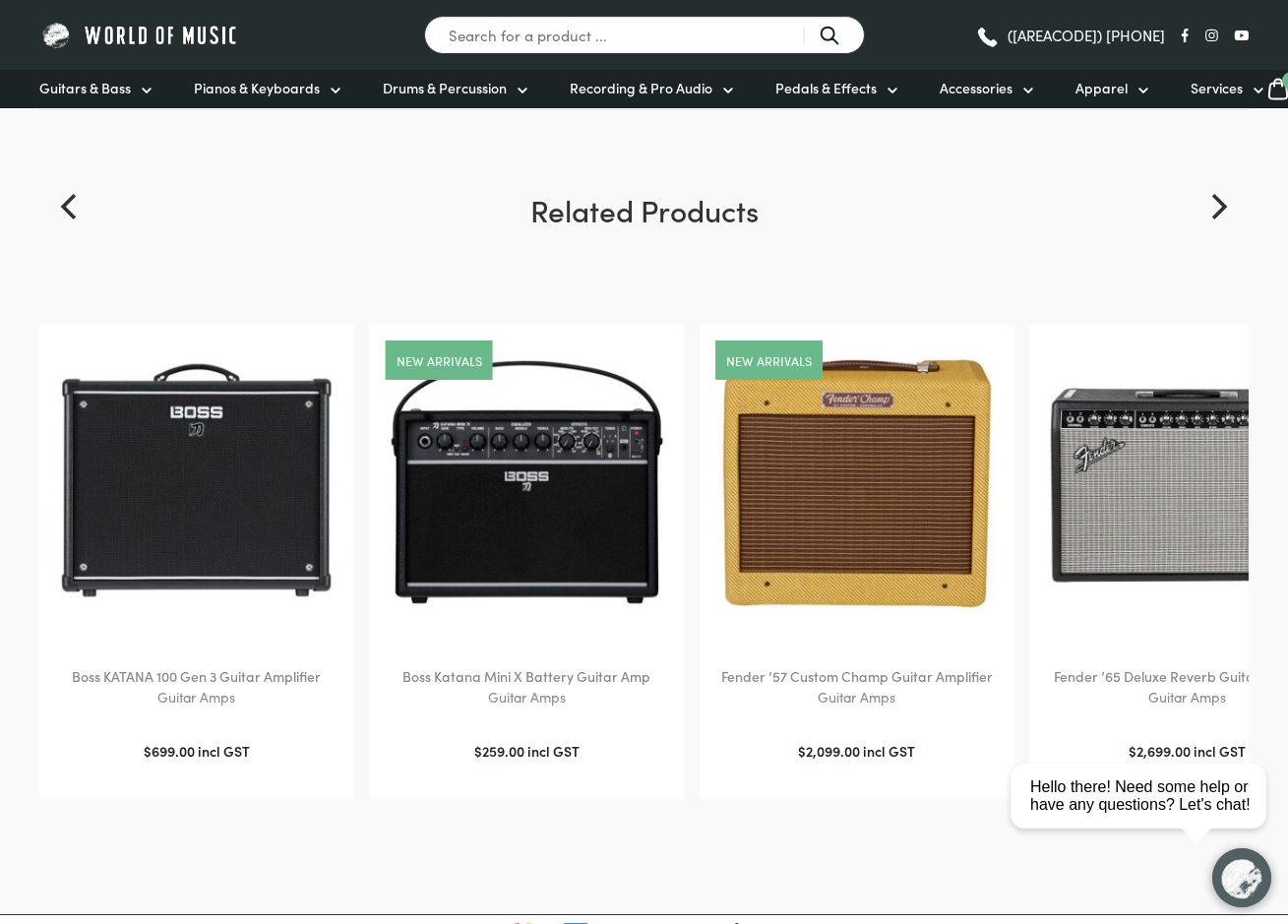 scroll, scrollTop: 0, scrollLeft: 0, axis: both 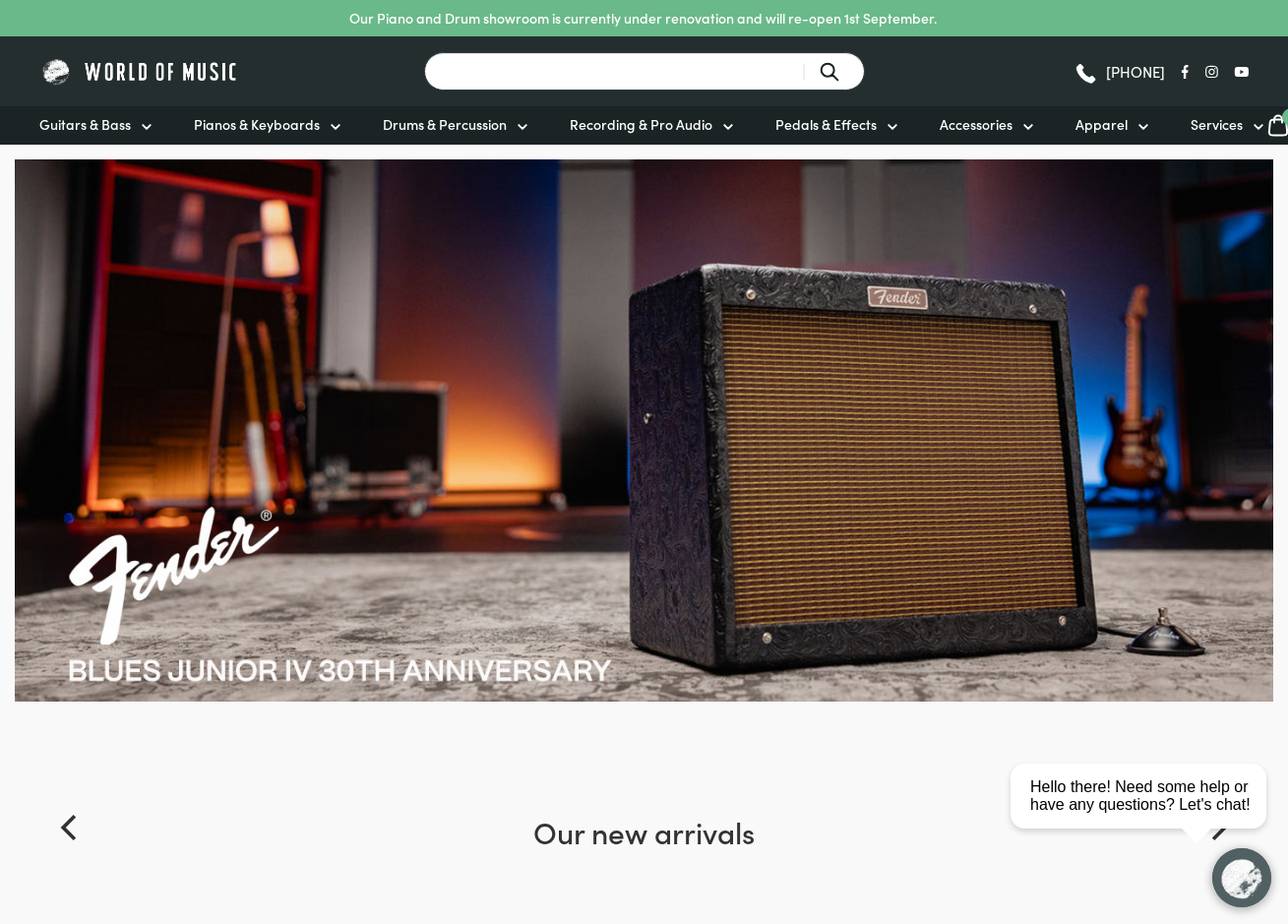 click on "Search for a product ..." at bounding box center [644, 71] 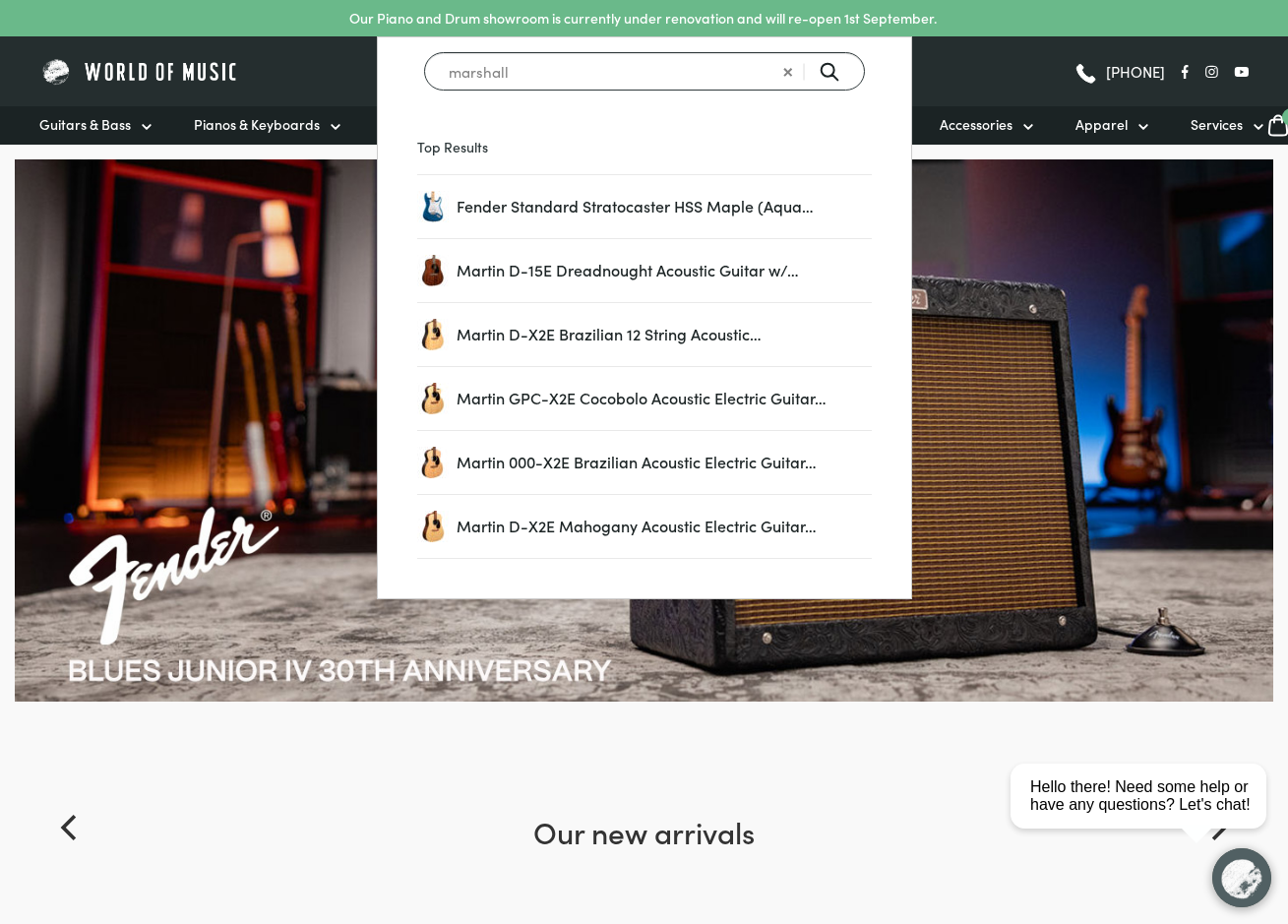 type on "marshall" 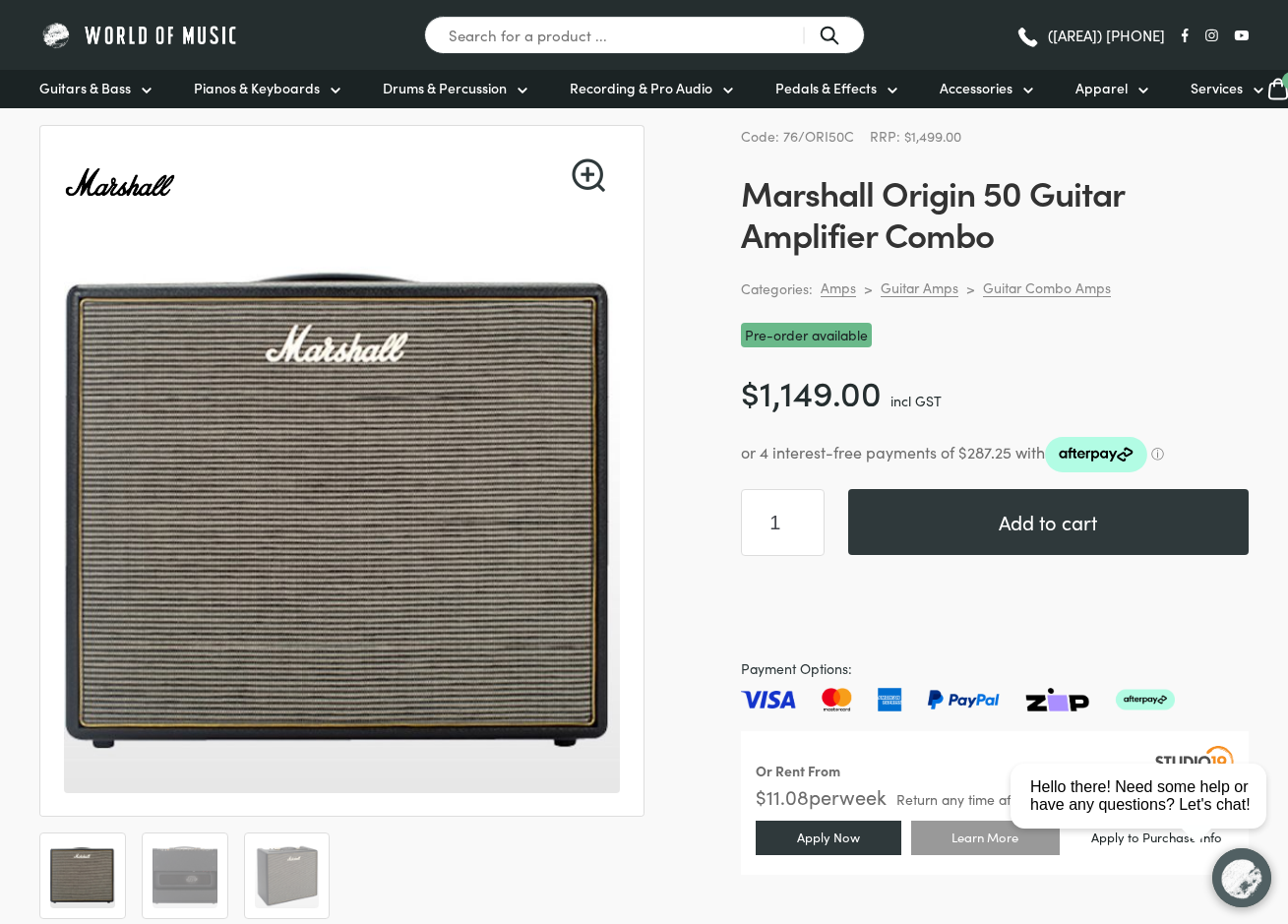 scroll, scrollTop: 0, scrollLeft: 0, axis: both 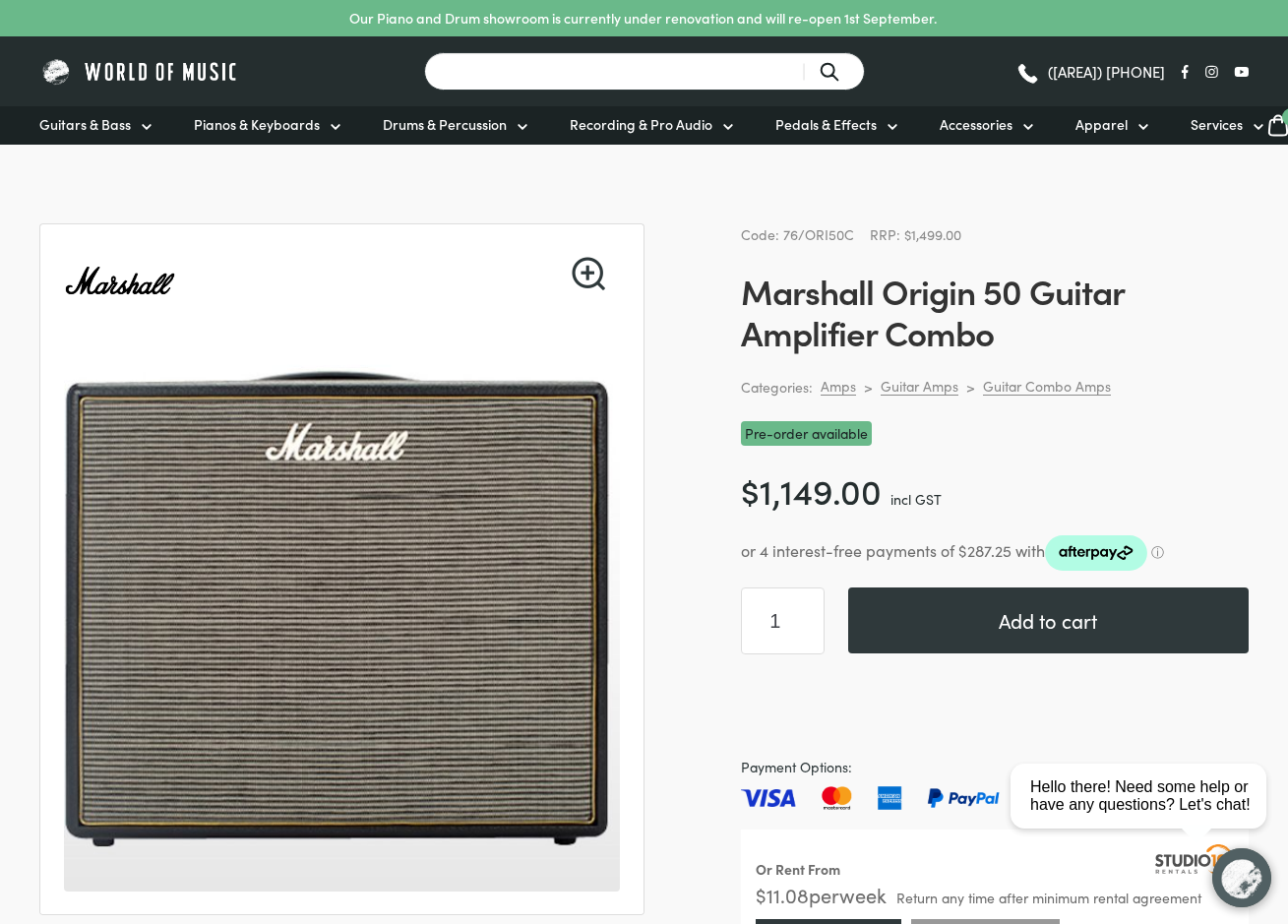 click on "Search for a product ..." at bounding box center [644, 71] 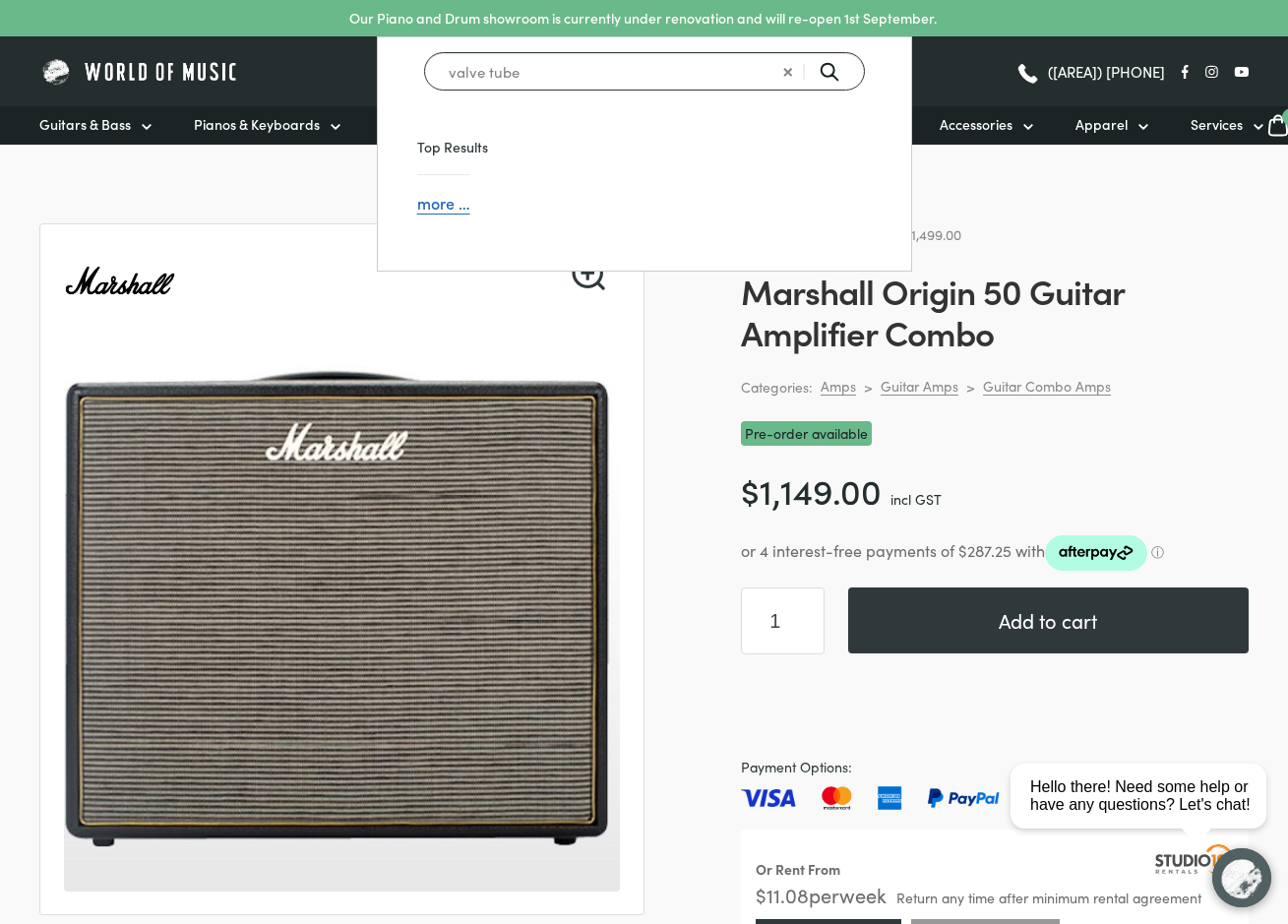 type on "valve tube" 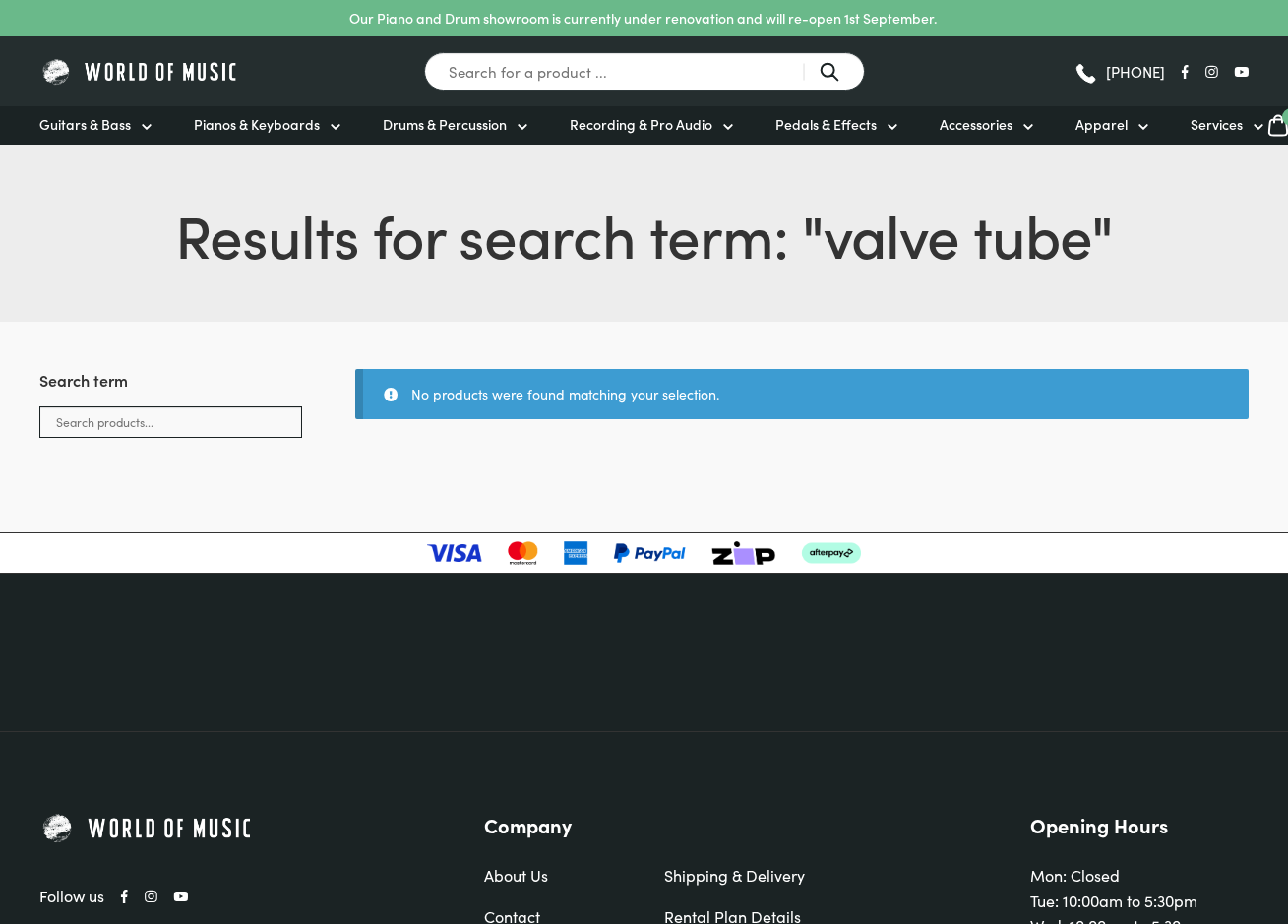 scroll, scrollTop: 0, scrollLeft: 0, axis: both 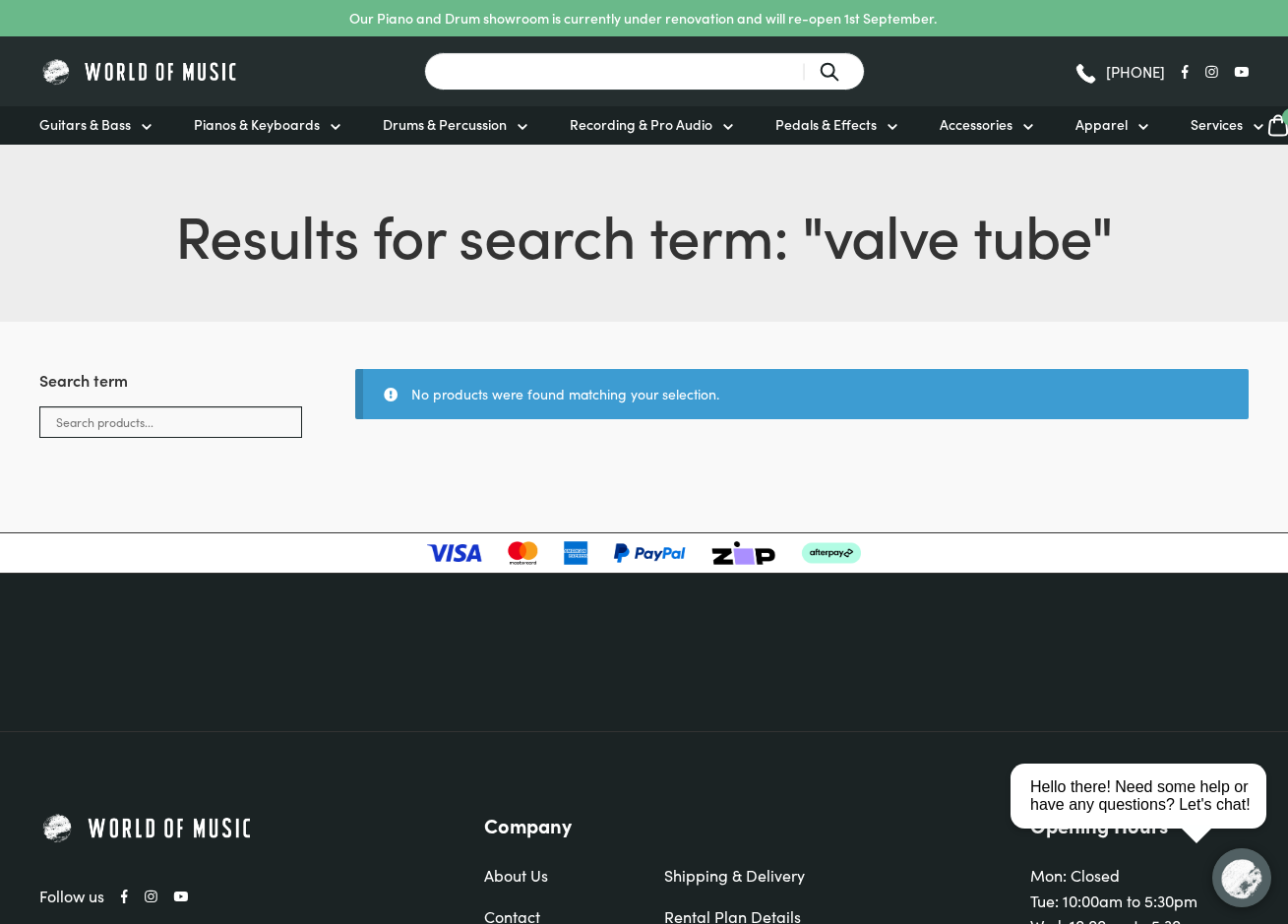 click on "Search for a product ..." at bounding box center [644, 71] 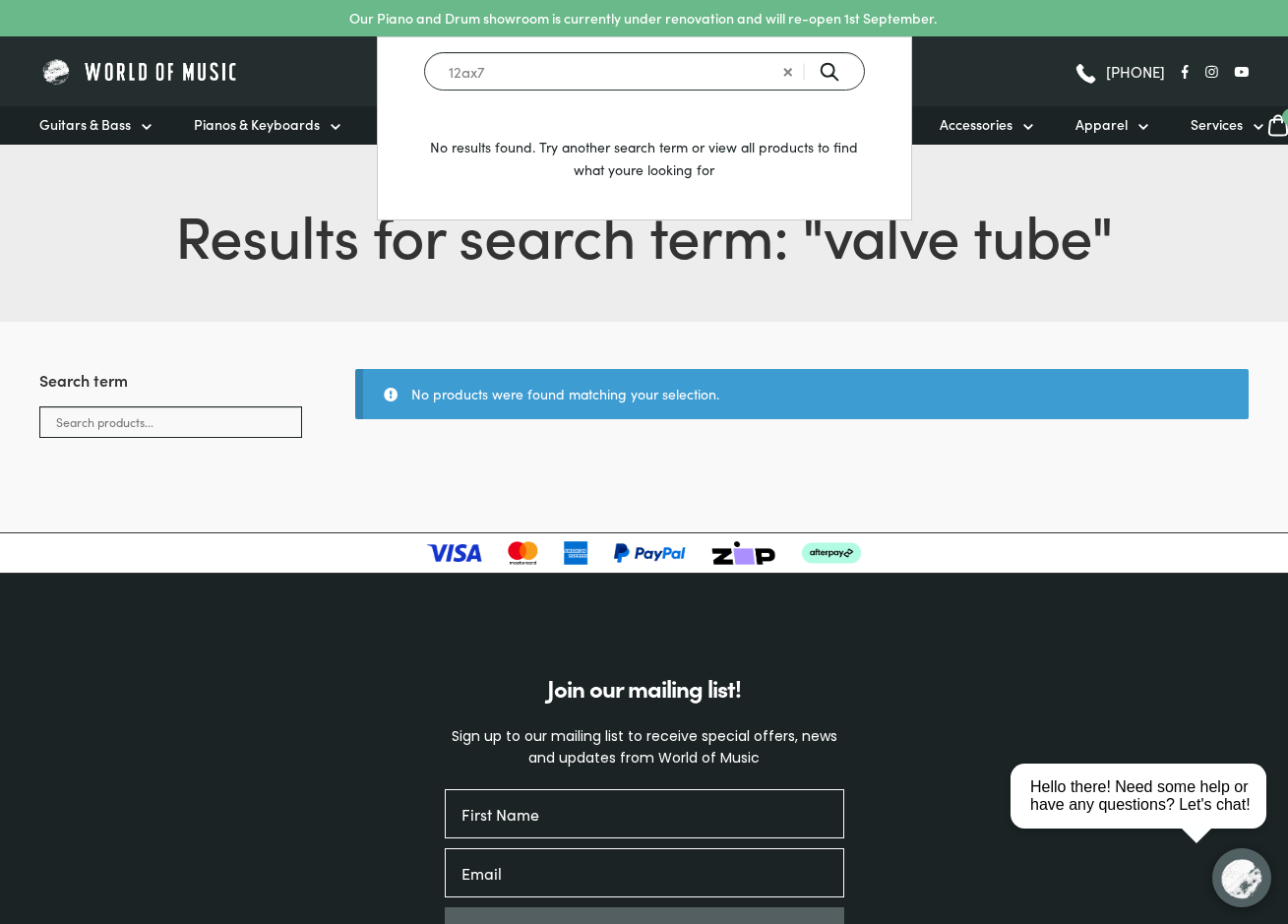 type on "12ax7" 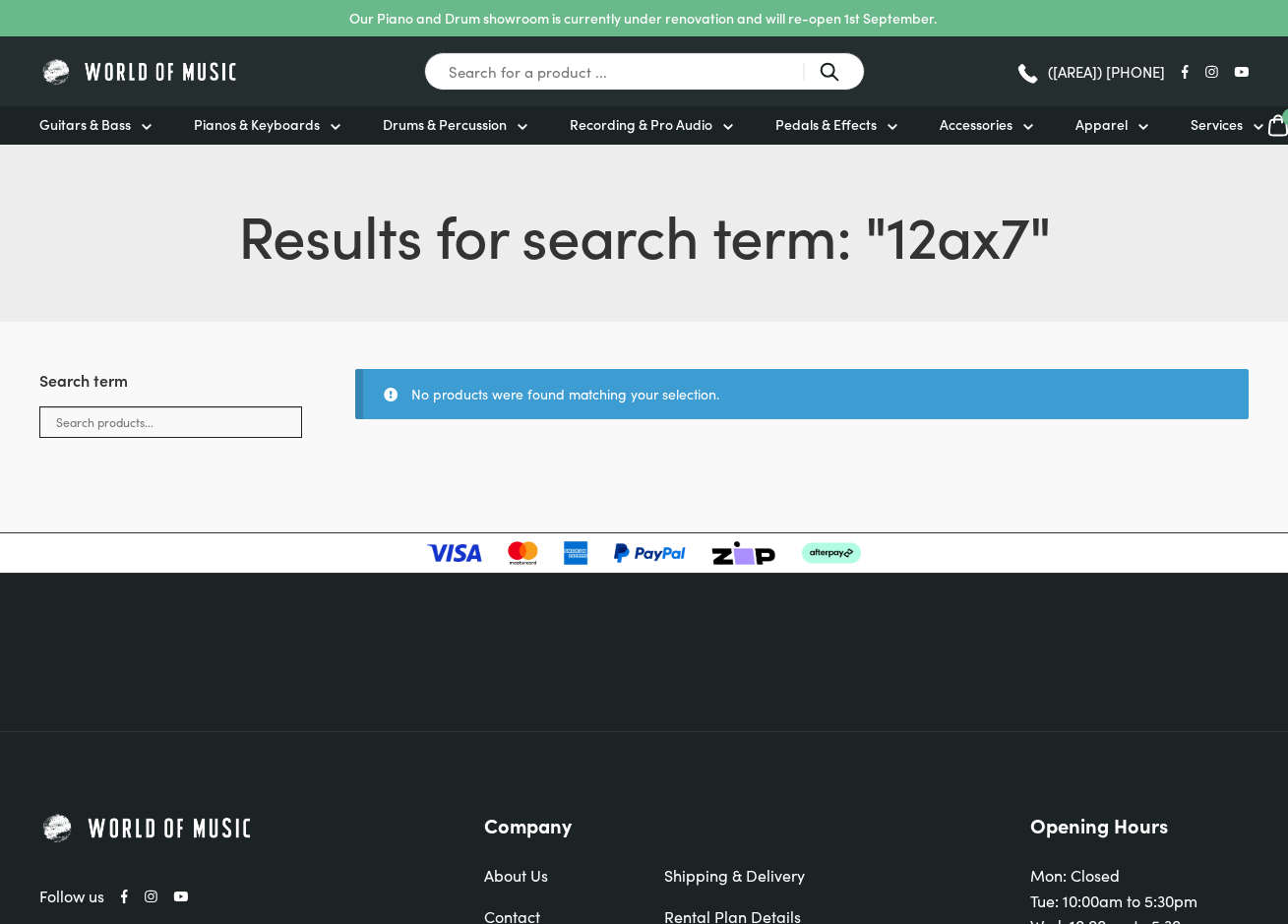 scroll, scrollTop: 0, scrollLeft: 0, axis: both 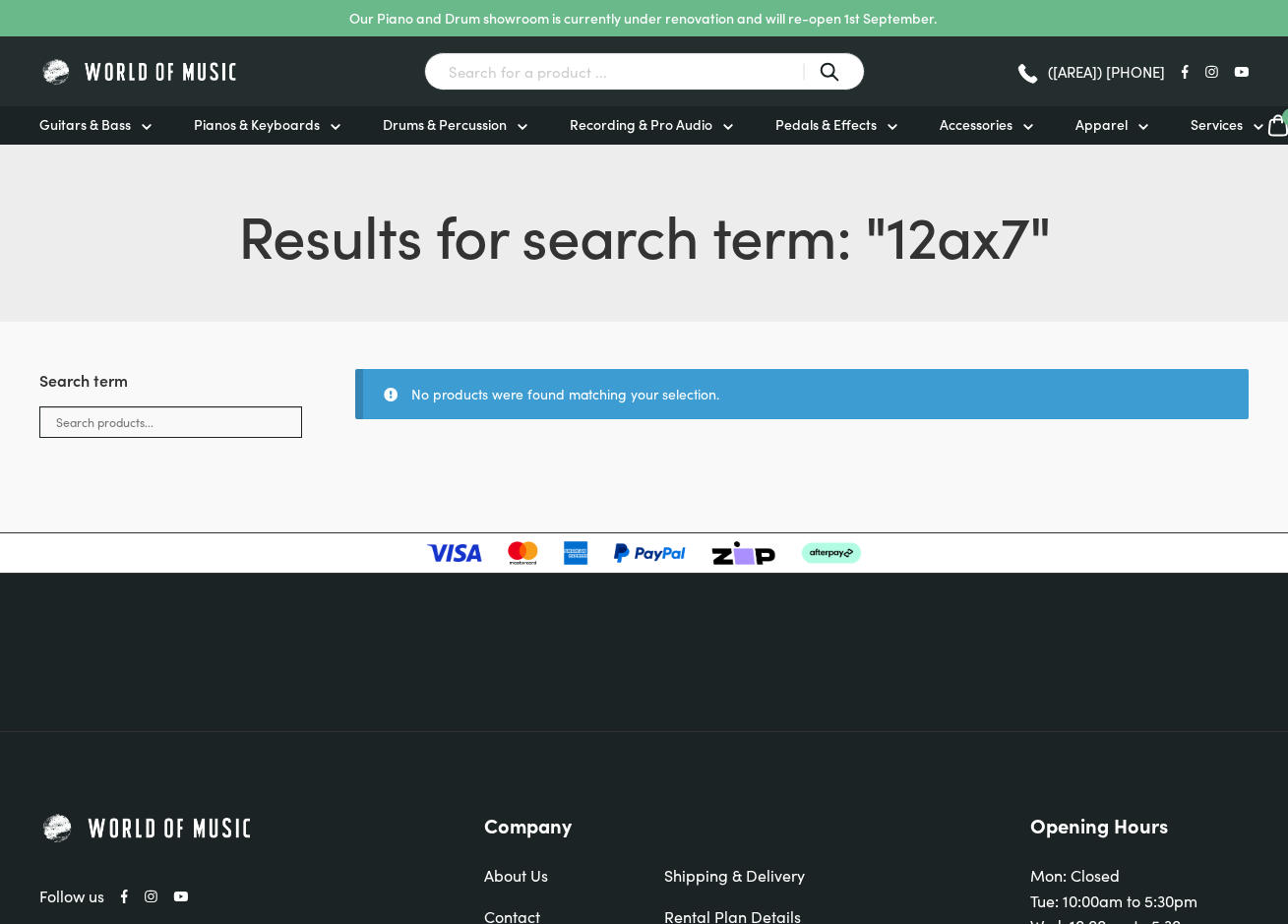 click on "Search for a product ..." at bounding box center [644, 71] 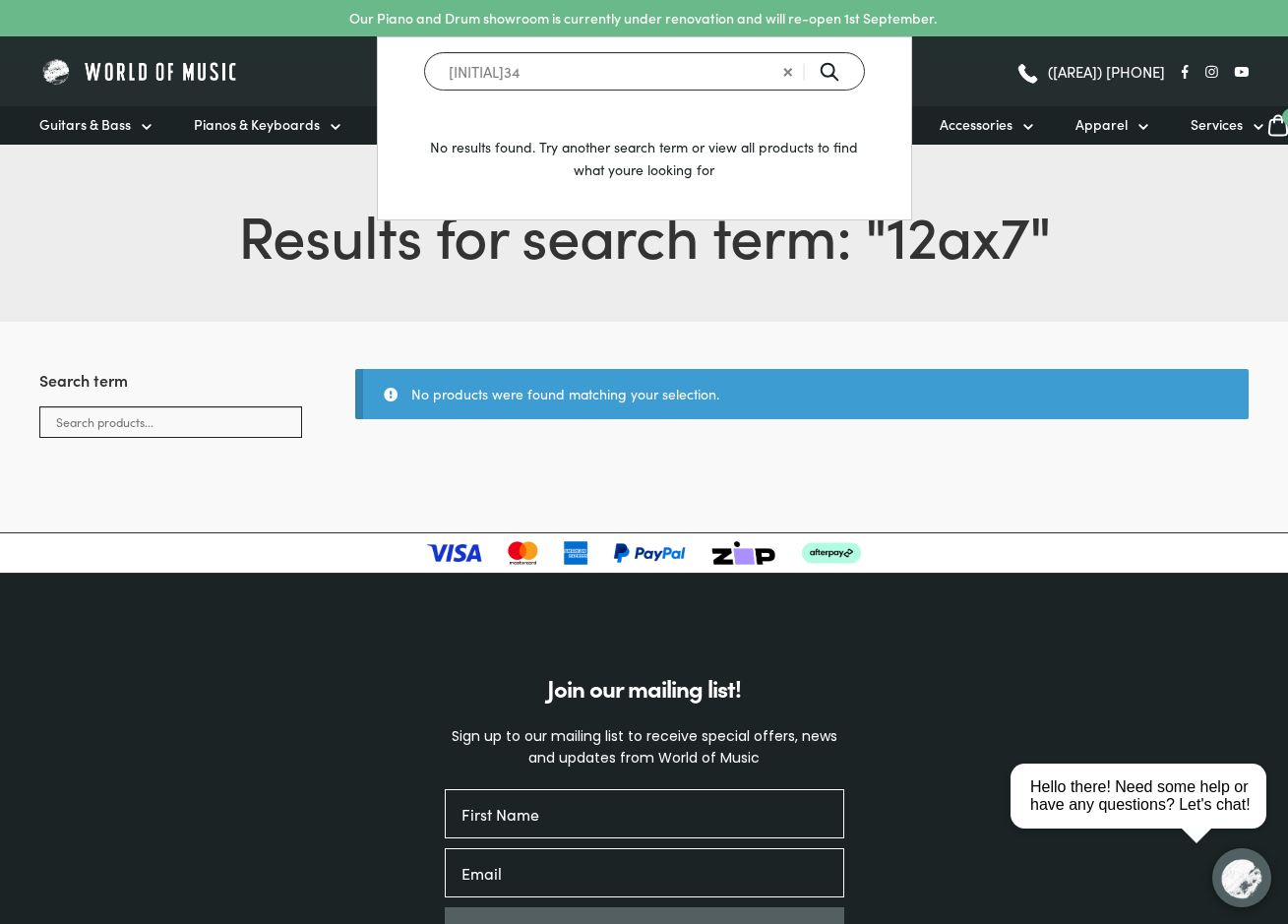 type on "[INITIAL]34" 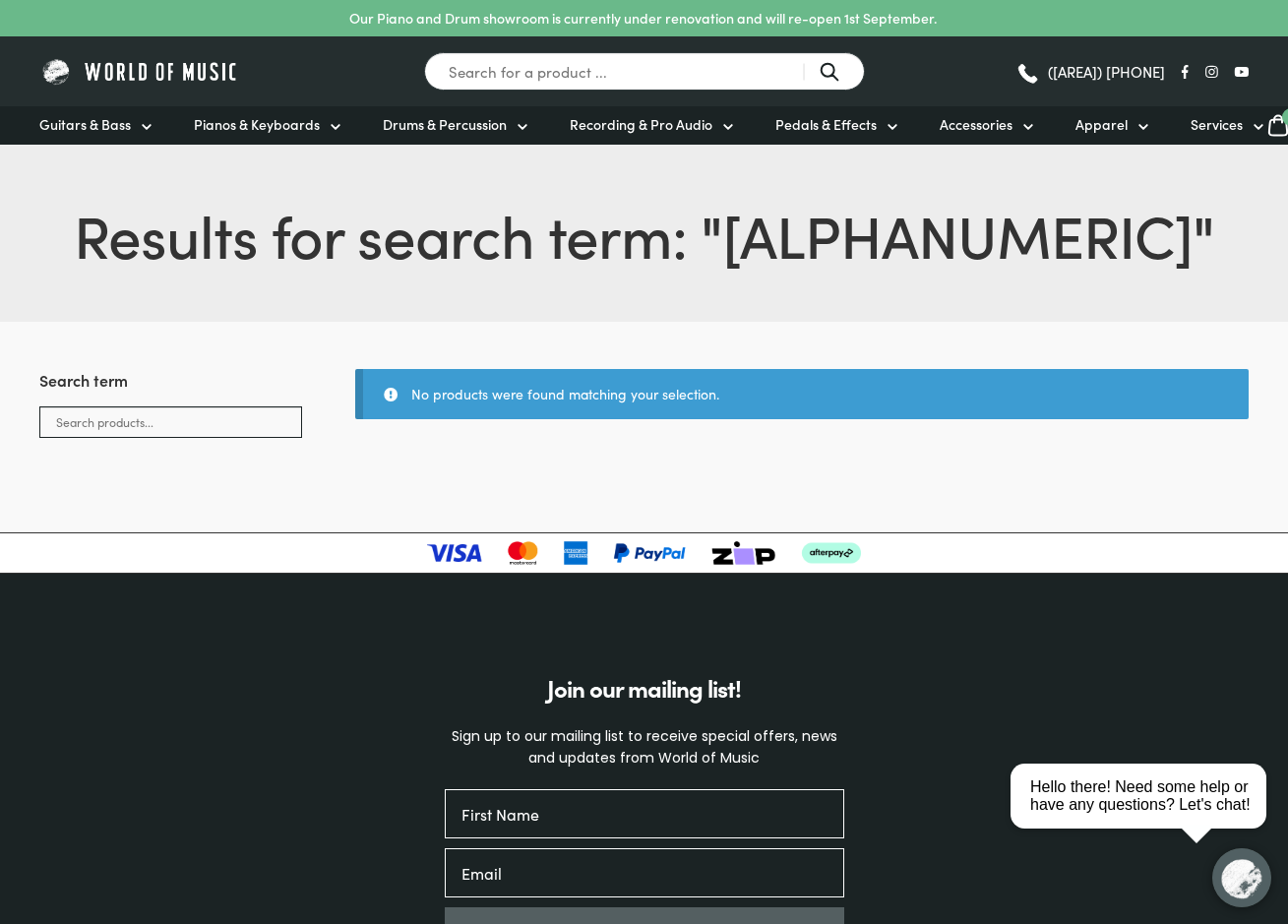 scroll, scrollTop: 0, scrollLeft: 0, axis: both 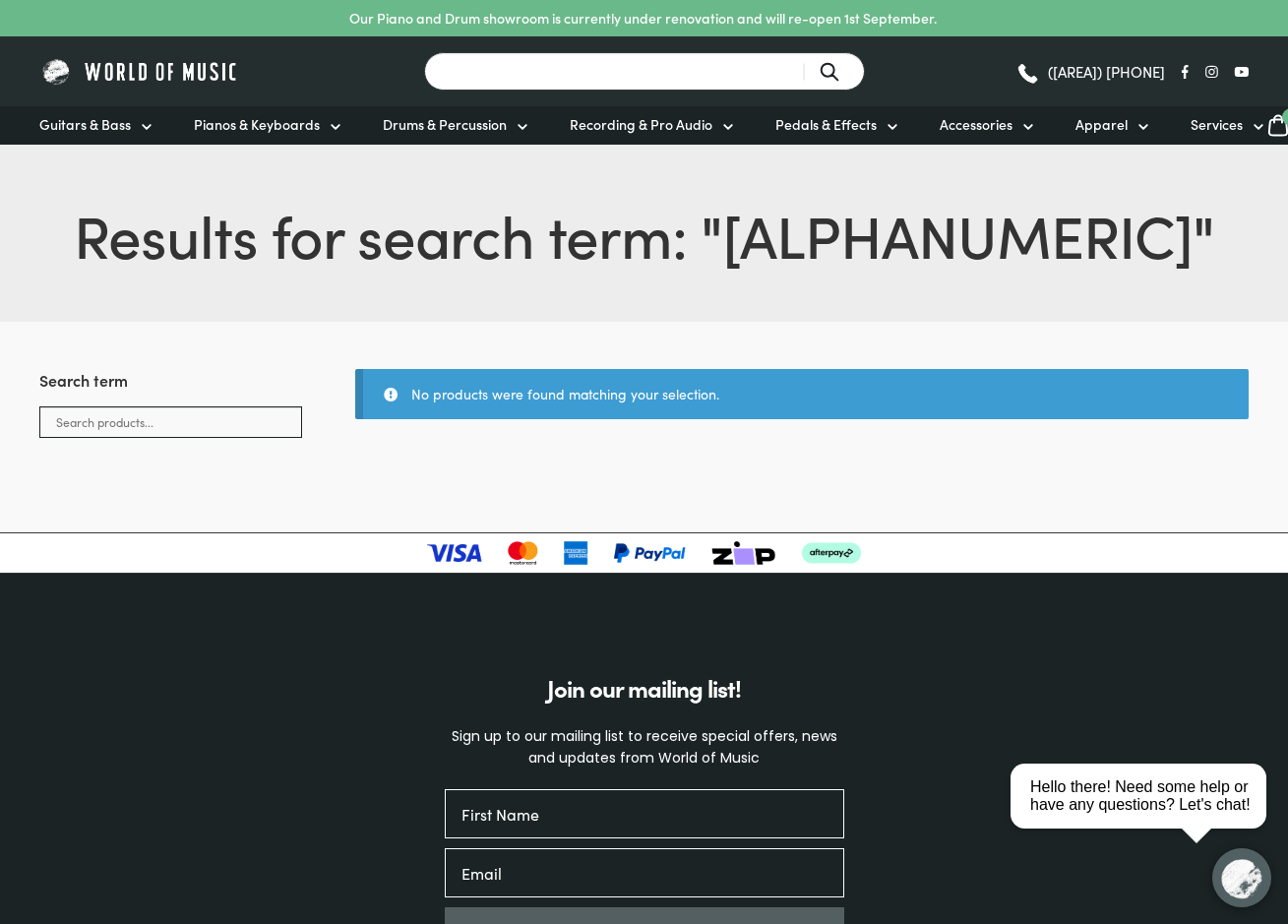 click on "Search for a product ..." at bounding box center [644, 71] 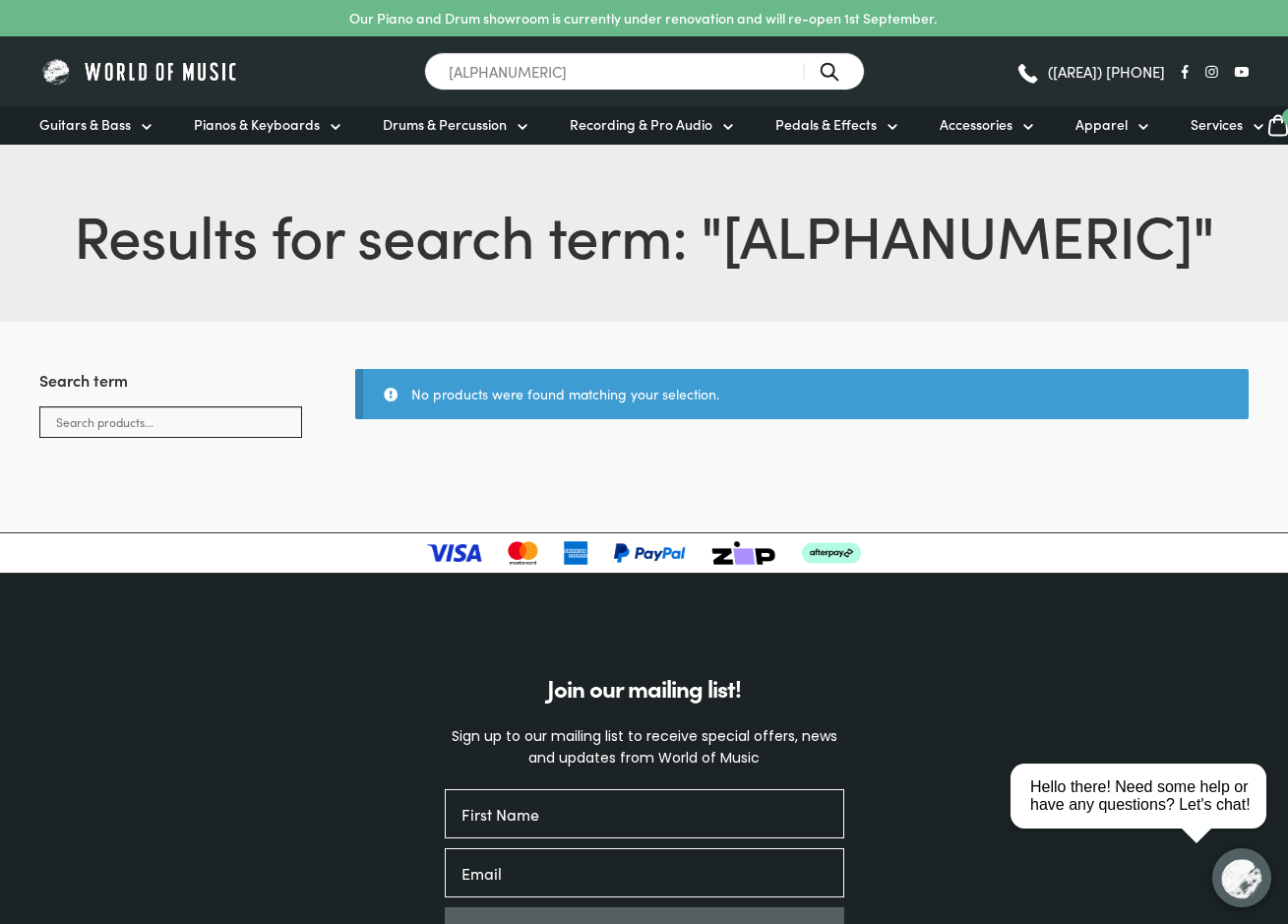 type on "ecc83" 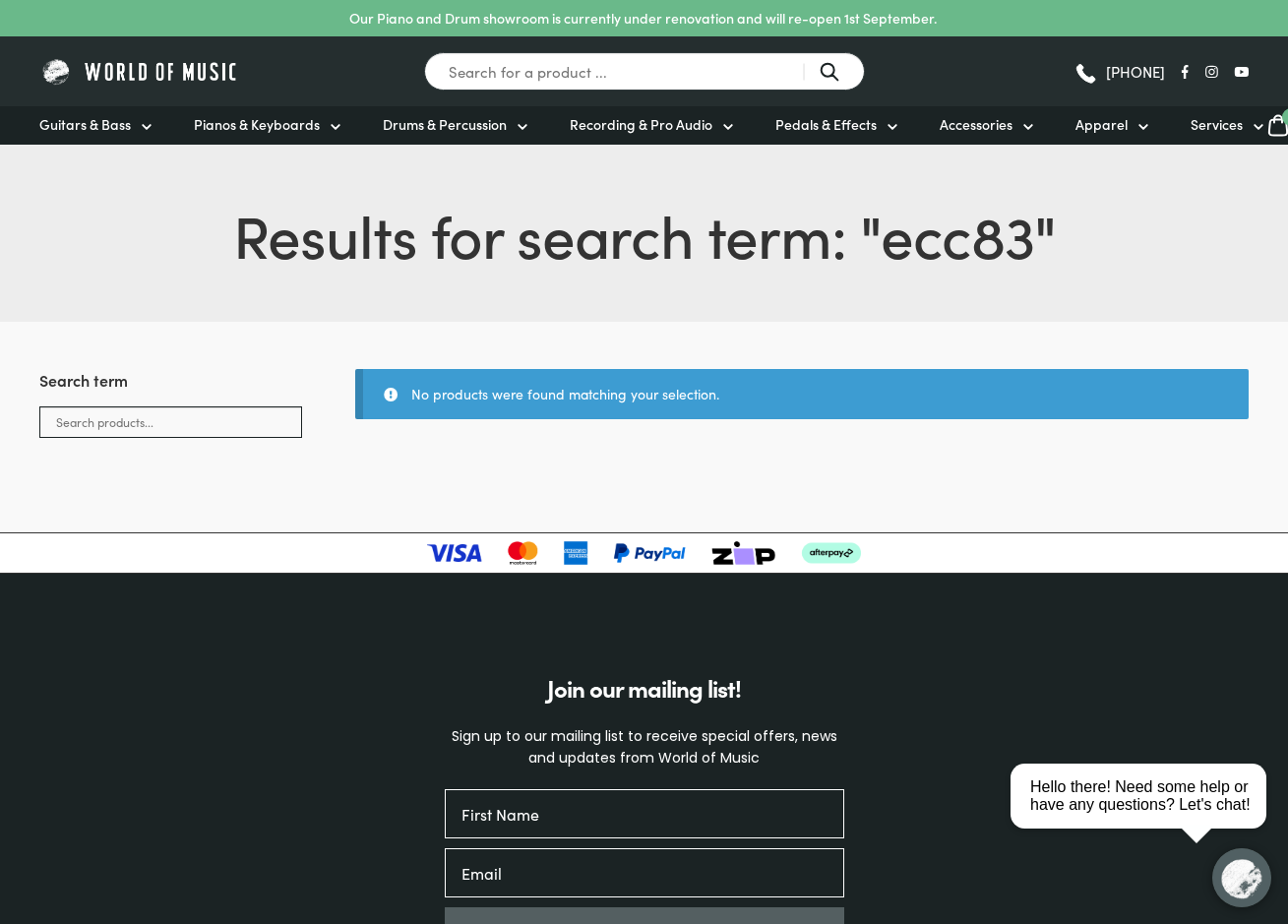 scroll, scrollTop: 0, scrollLeft: 0, axis: both 